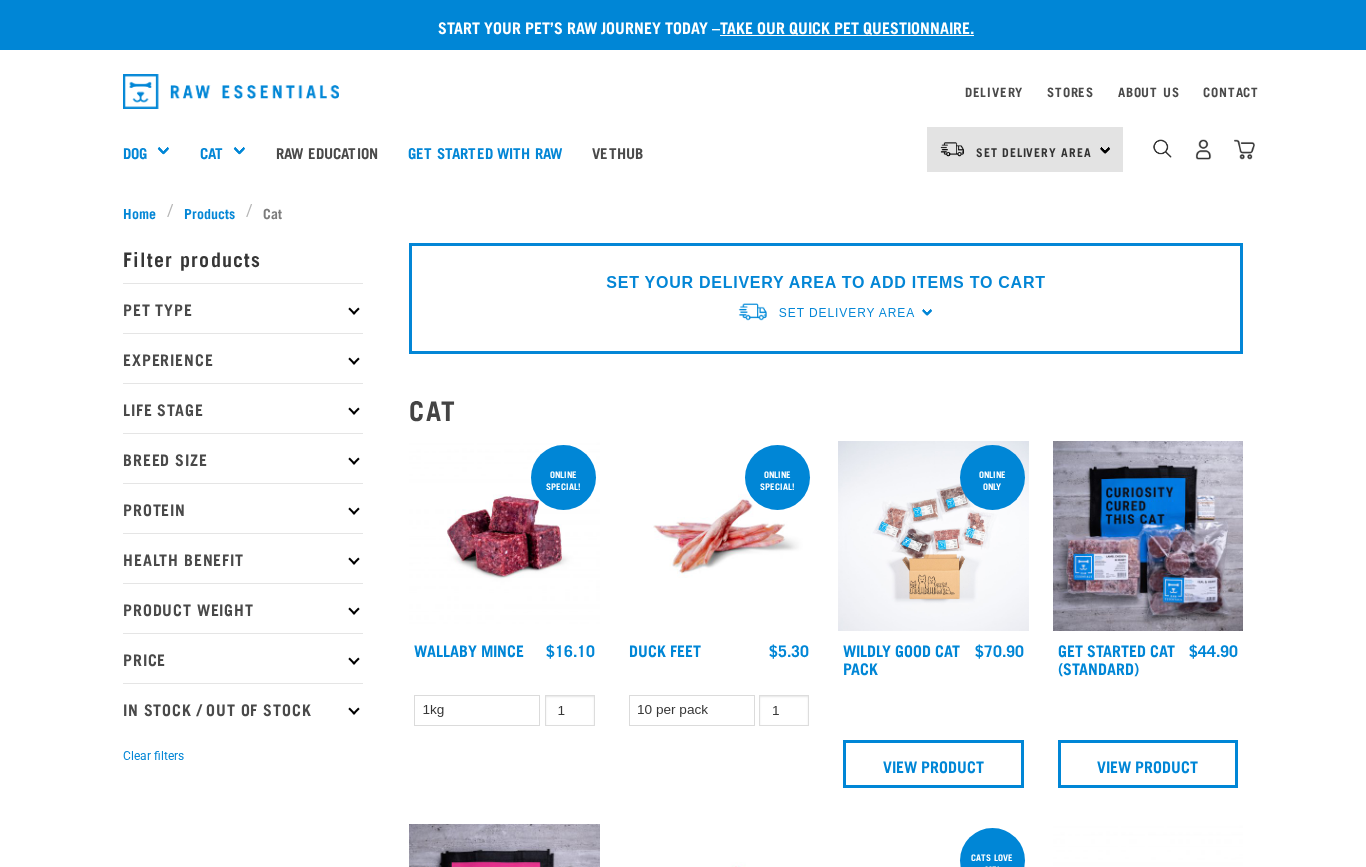 scroll, scrollTop: 0, scrollLeft: 0, axis: both 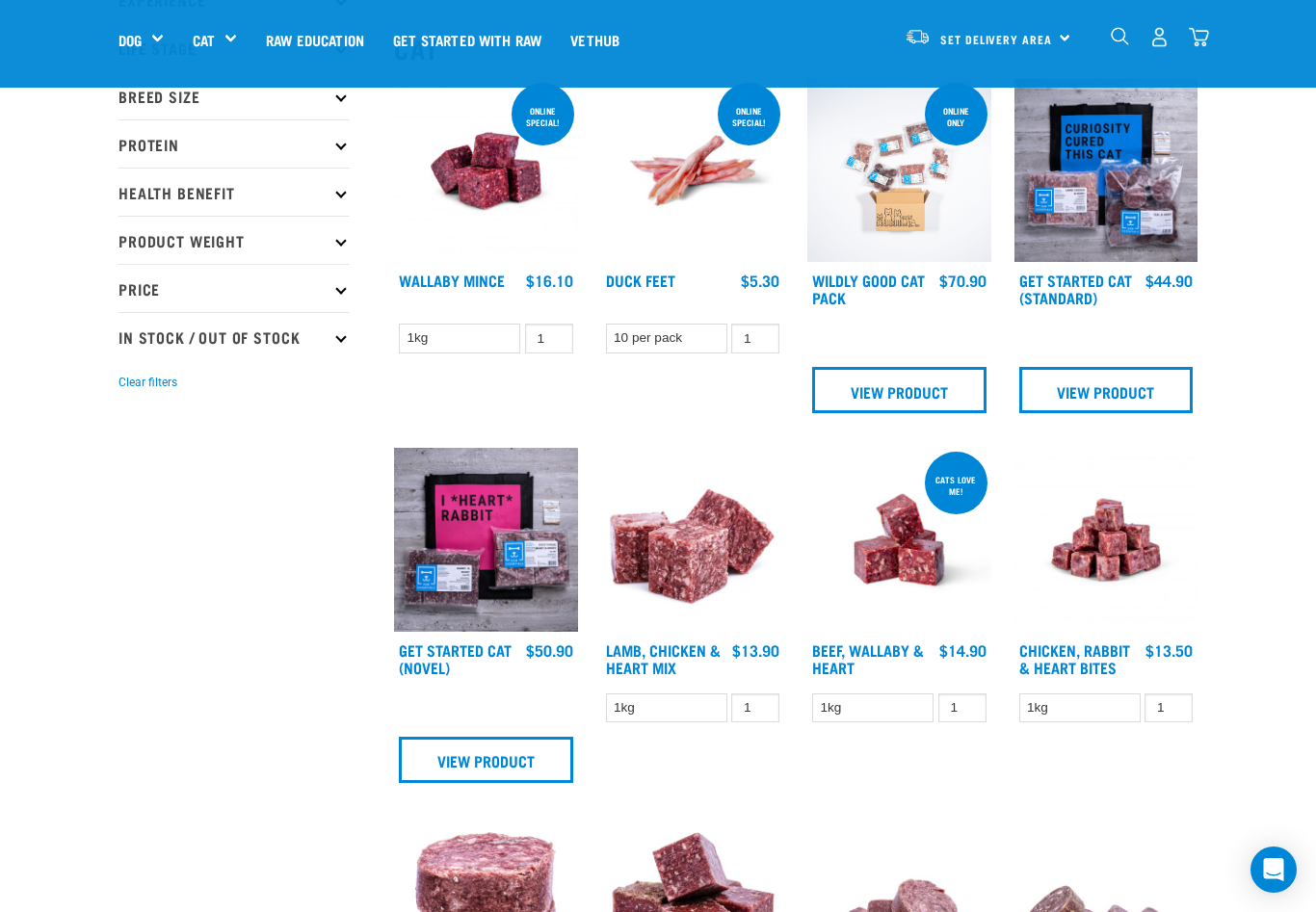 click on "Get Started Cat (Standard)" at bounding box center [1075, 288] 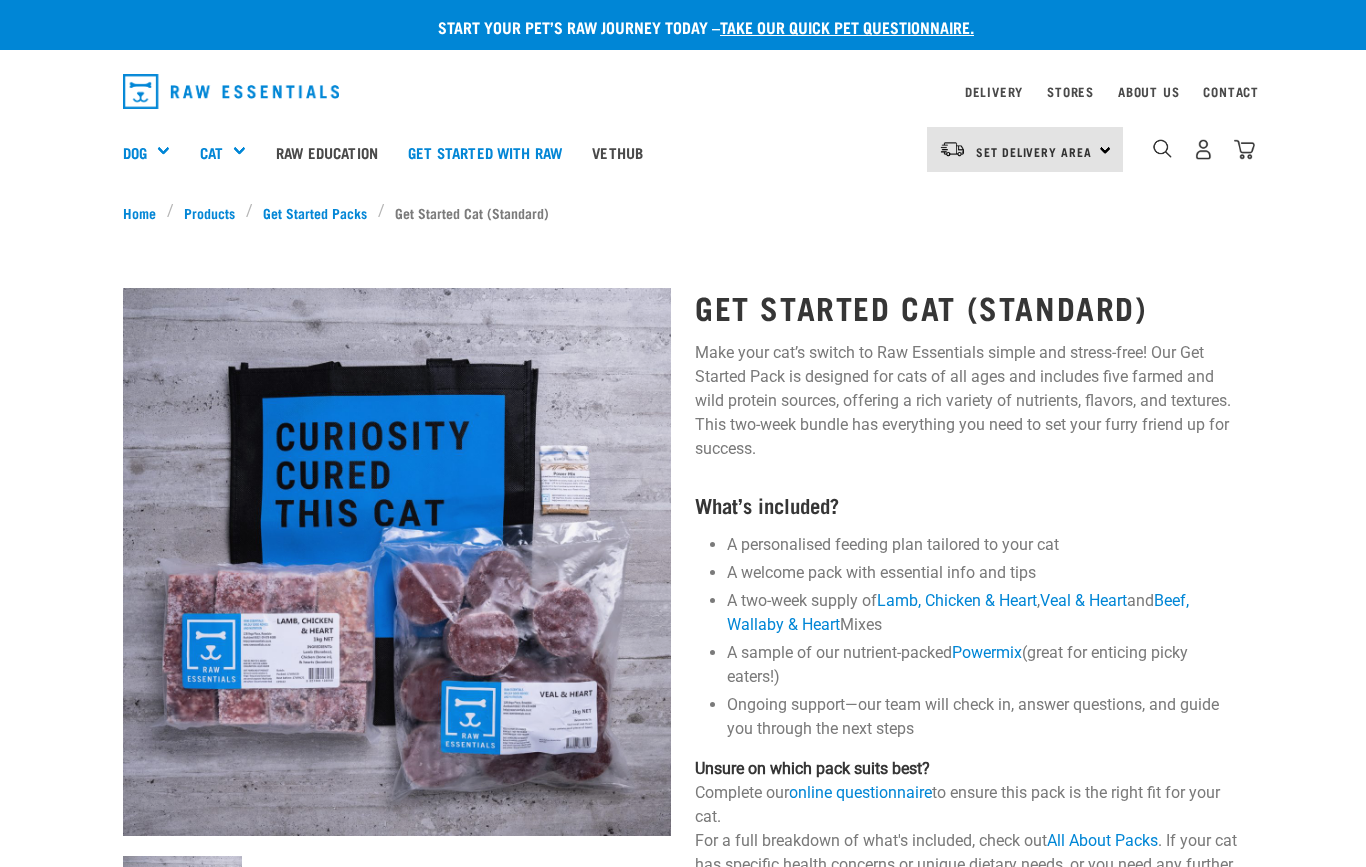 scroll, scrollTop: 0, scrollLeft: 0, axis: both 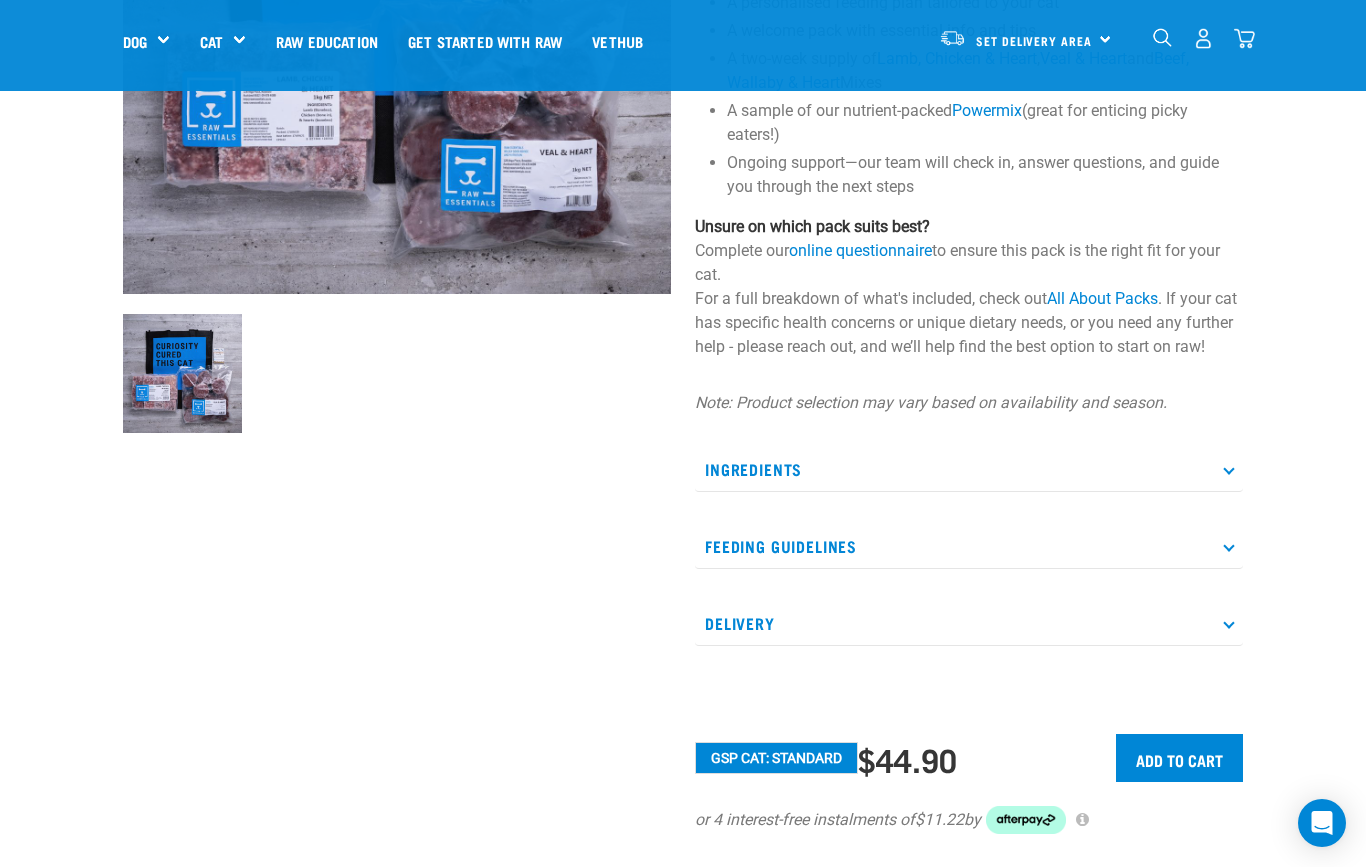 click on "Ingredients" at bounding box center [969, 469] 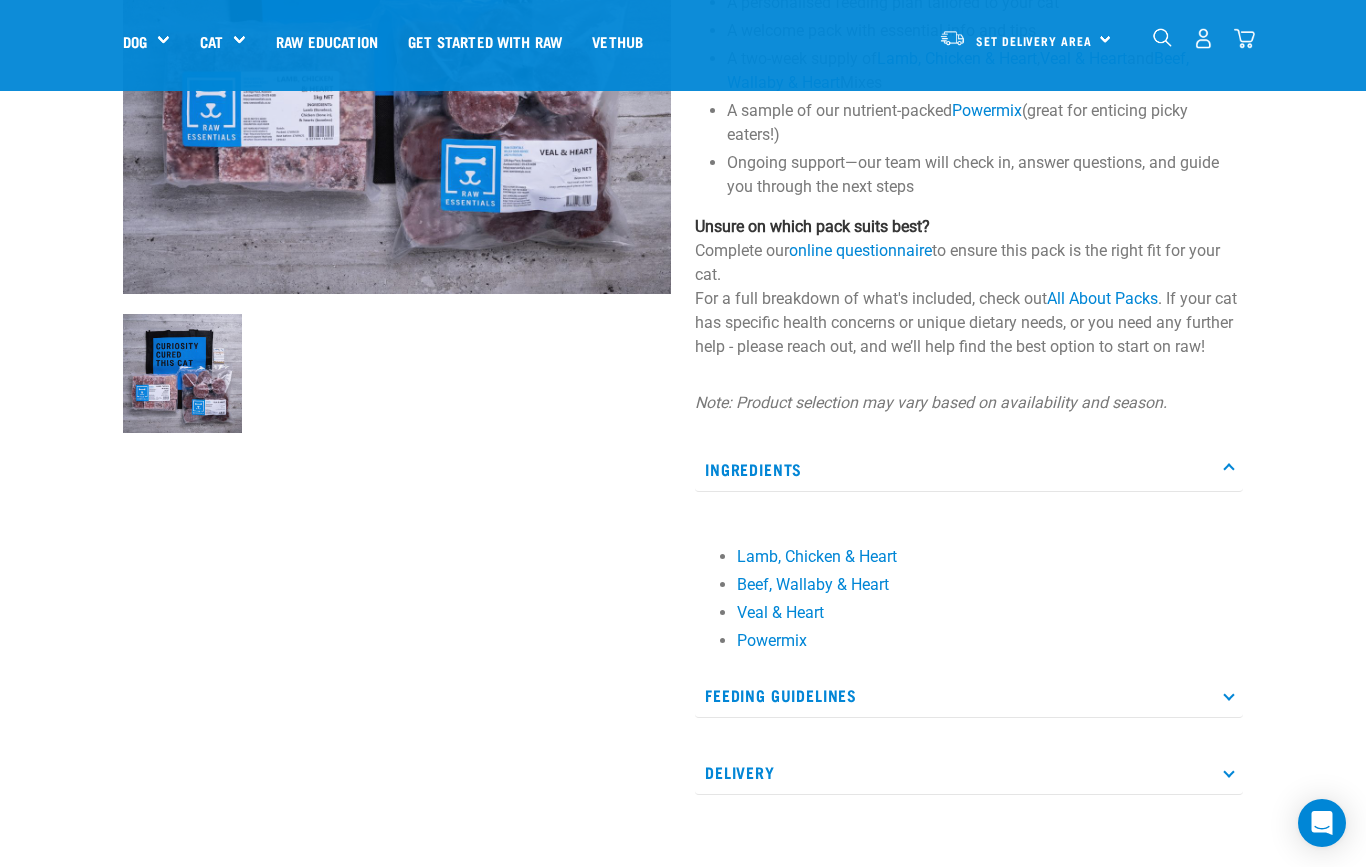 click on "Ingredients" at bounding box center [969, 469] 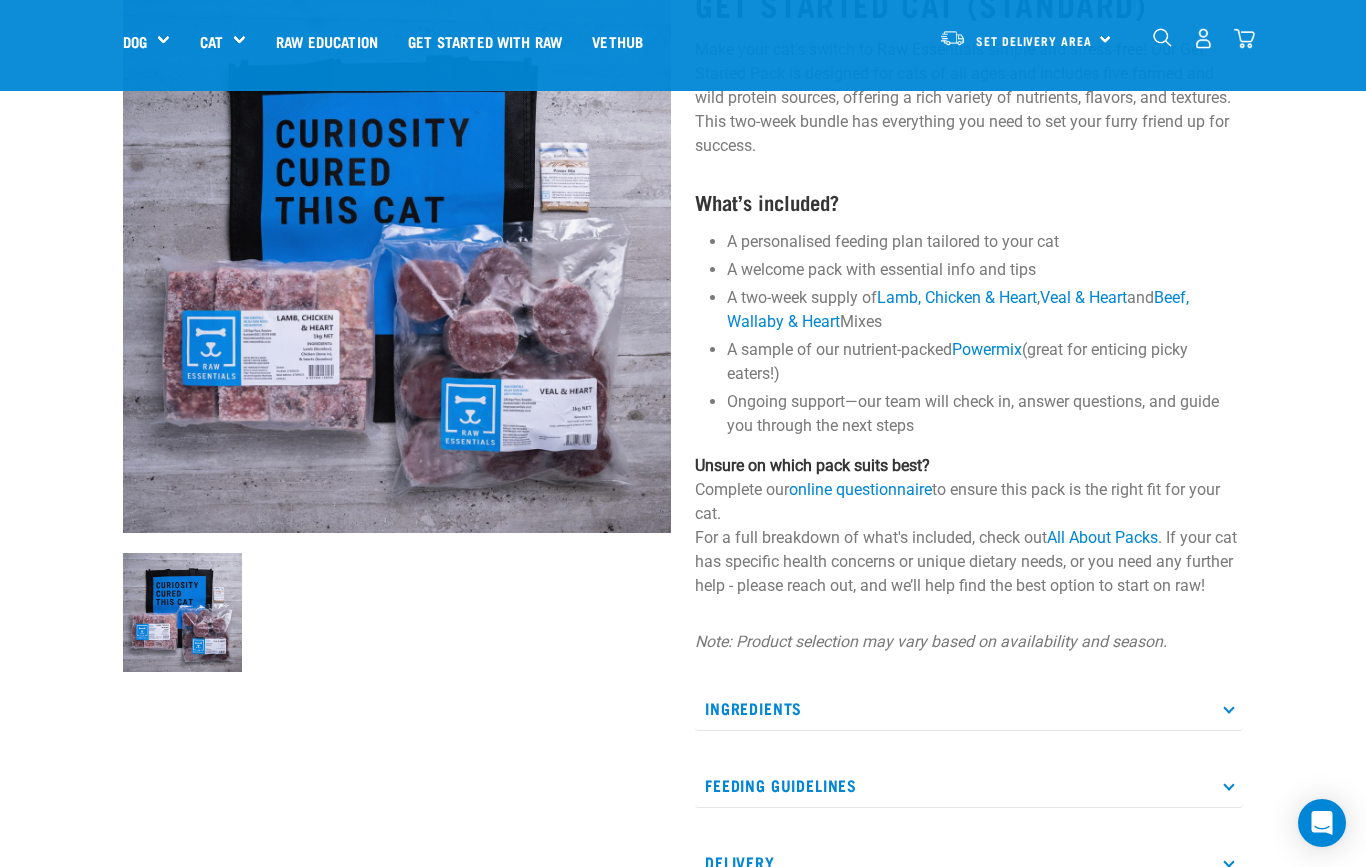 scroll, scrollTop: 158, scrollLeft: 0, axis: vertical 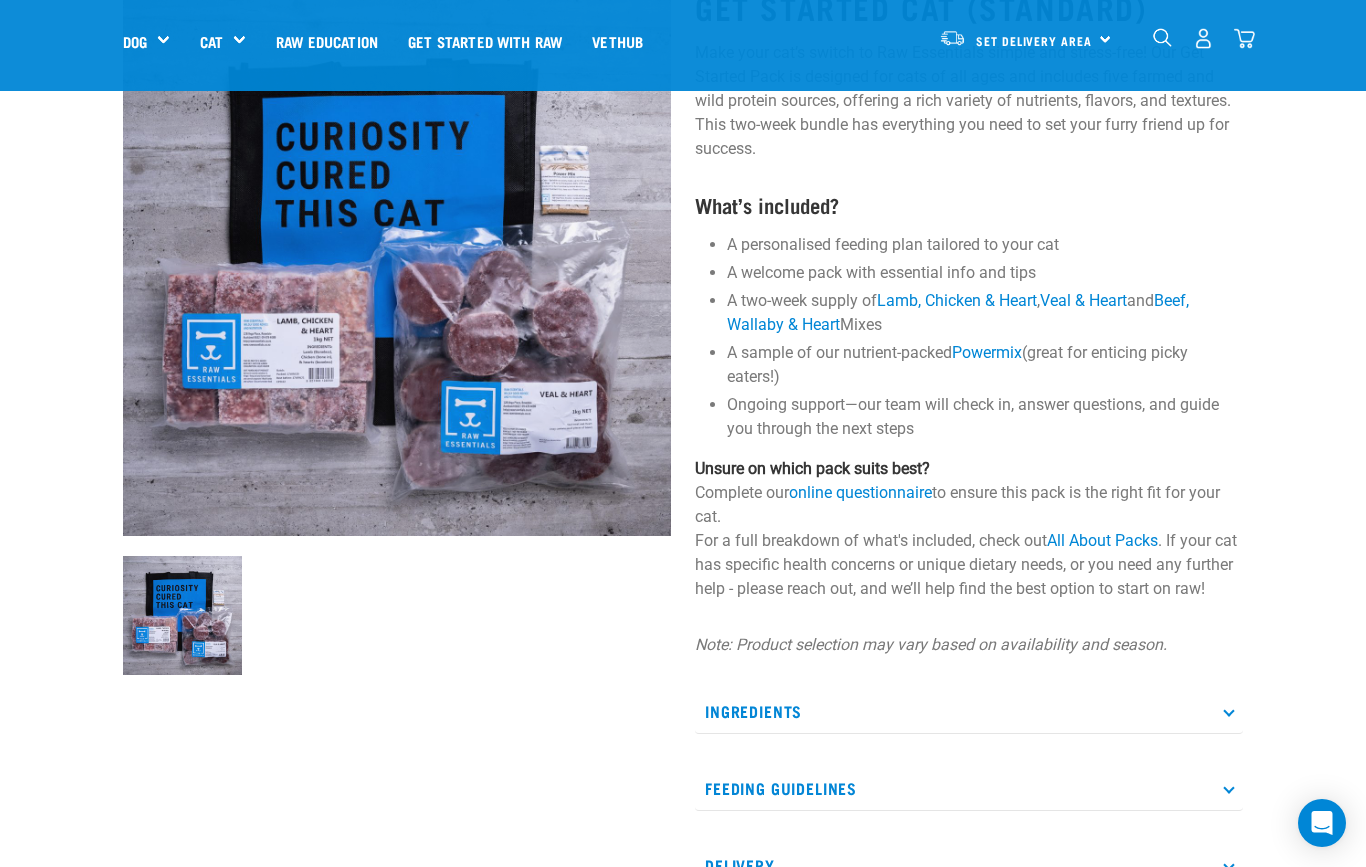 click on "Powermix" at bounding box center (987, 352) 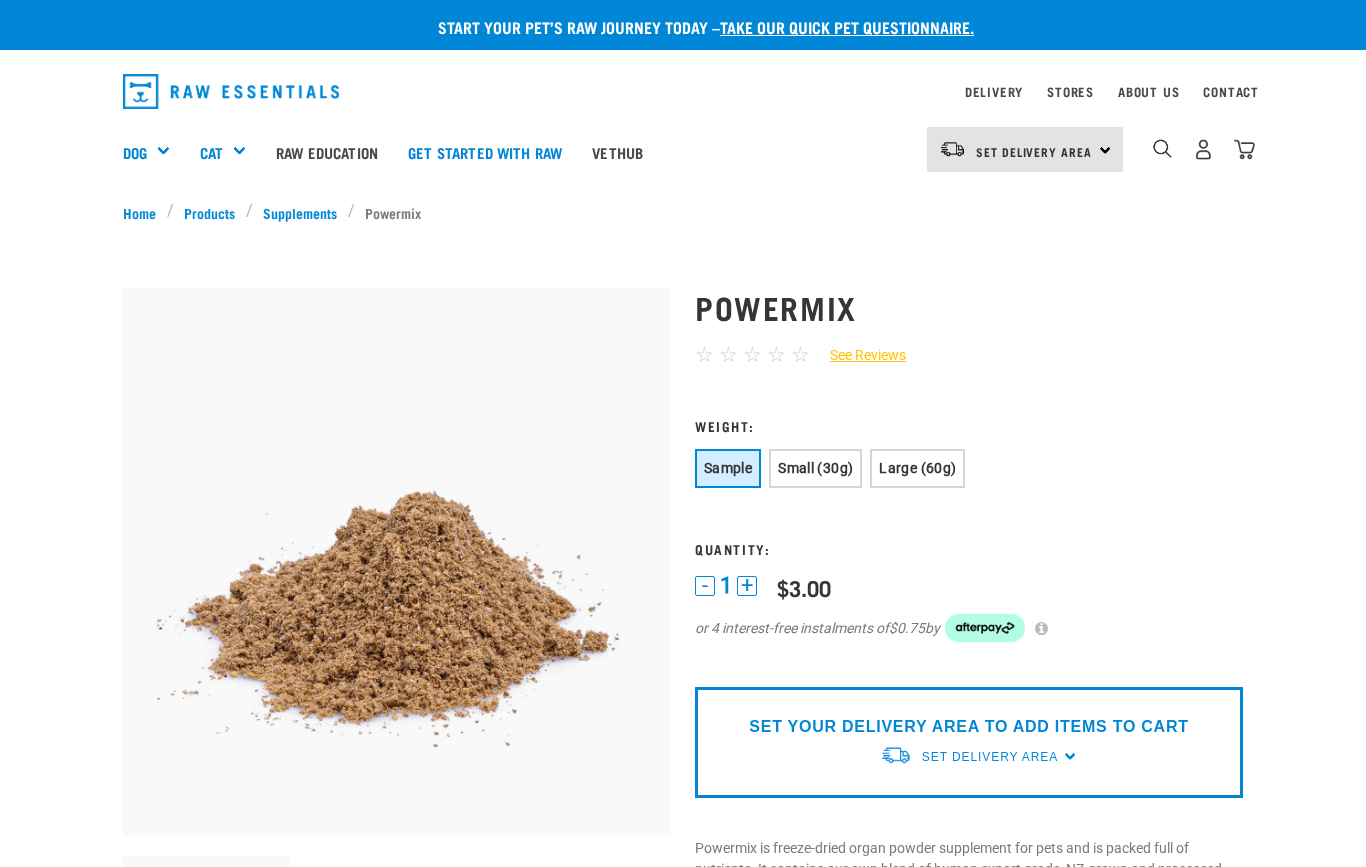 scroll, scrollTop: 0, scrollLeft: 0, axis: both 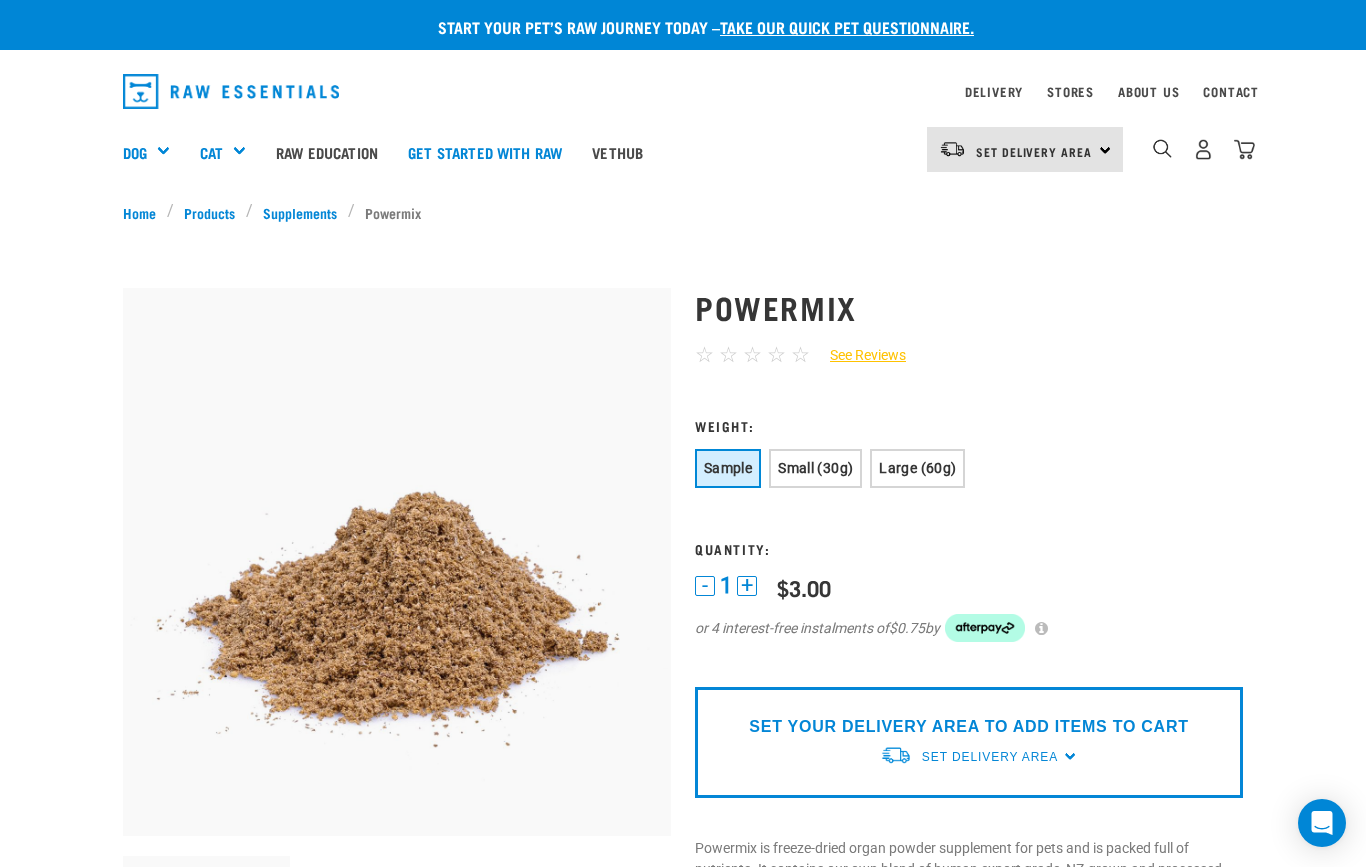 click on "Large (60g)" at bounding box center [917, 468] 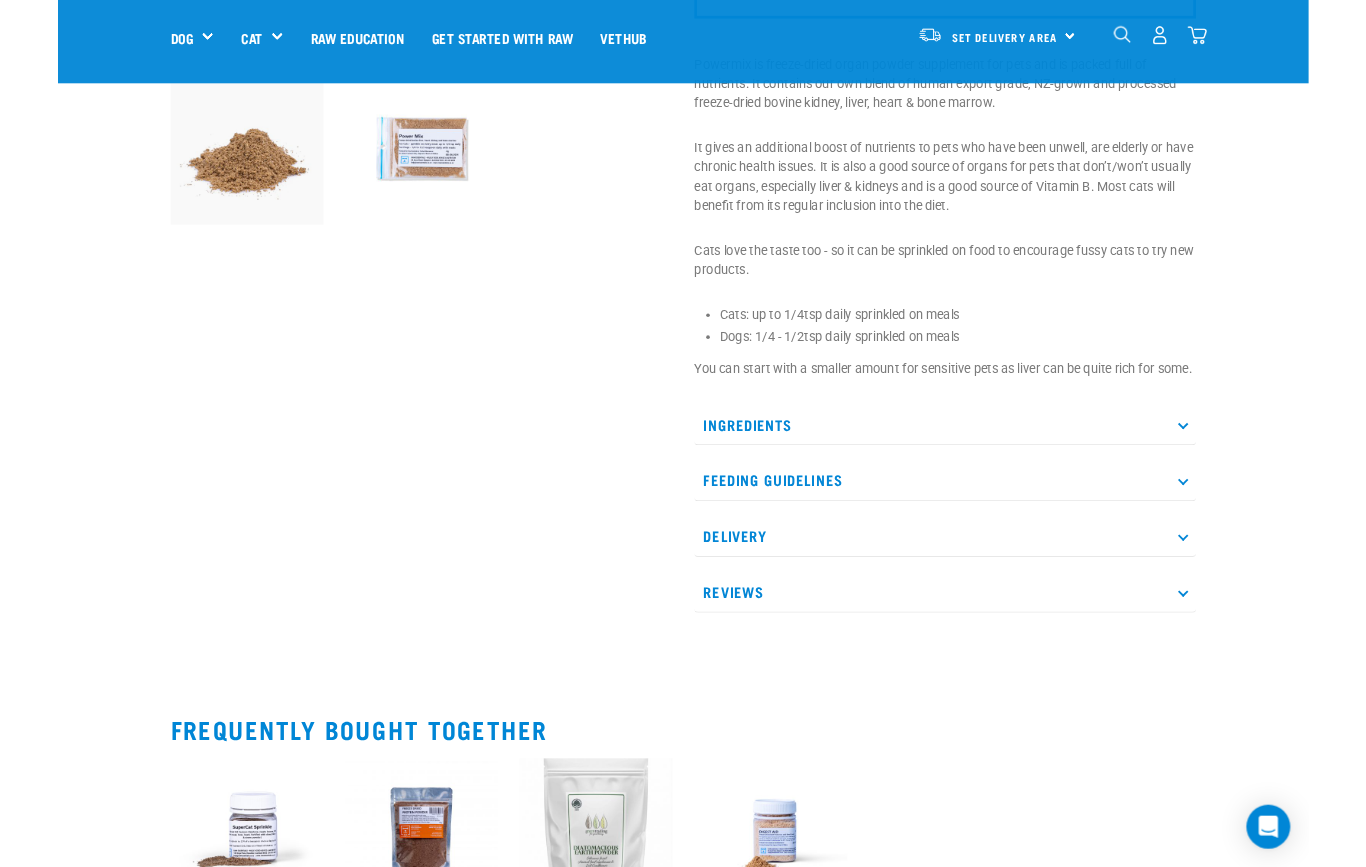 scroll, scrollTop: 716, scrollLeft: 0, axis: vertical 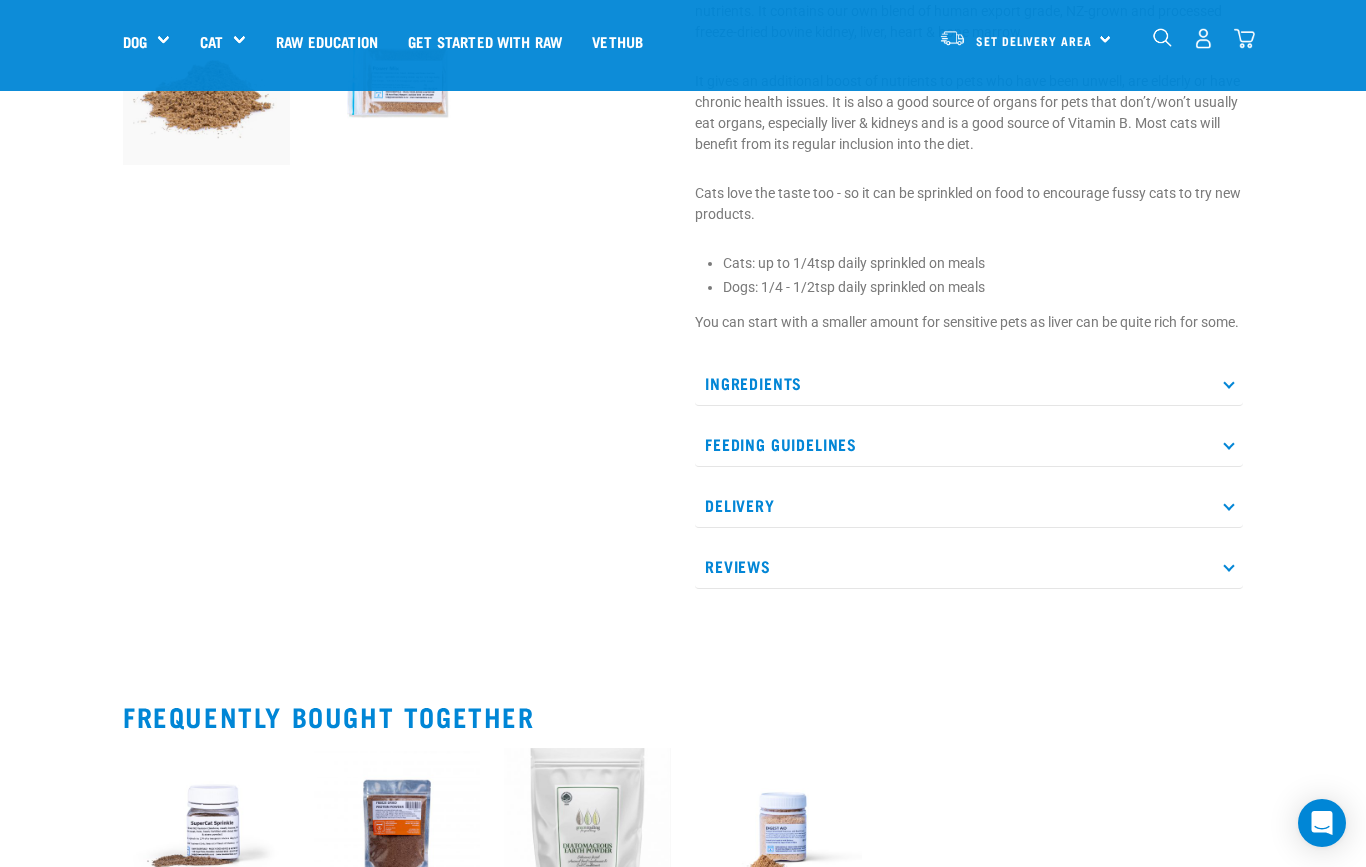 click on "Ingredients" at bounding box center [969, 383] 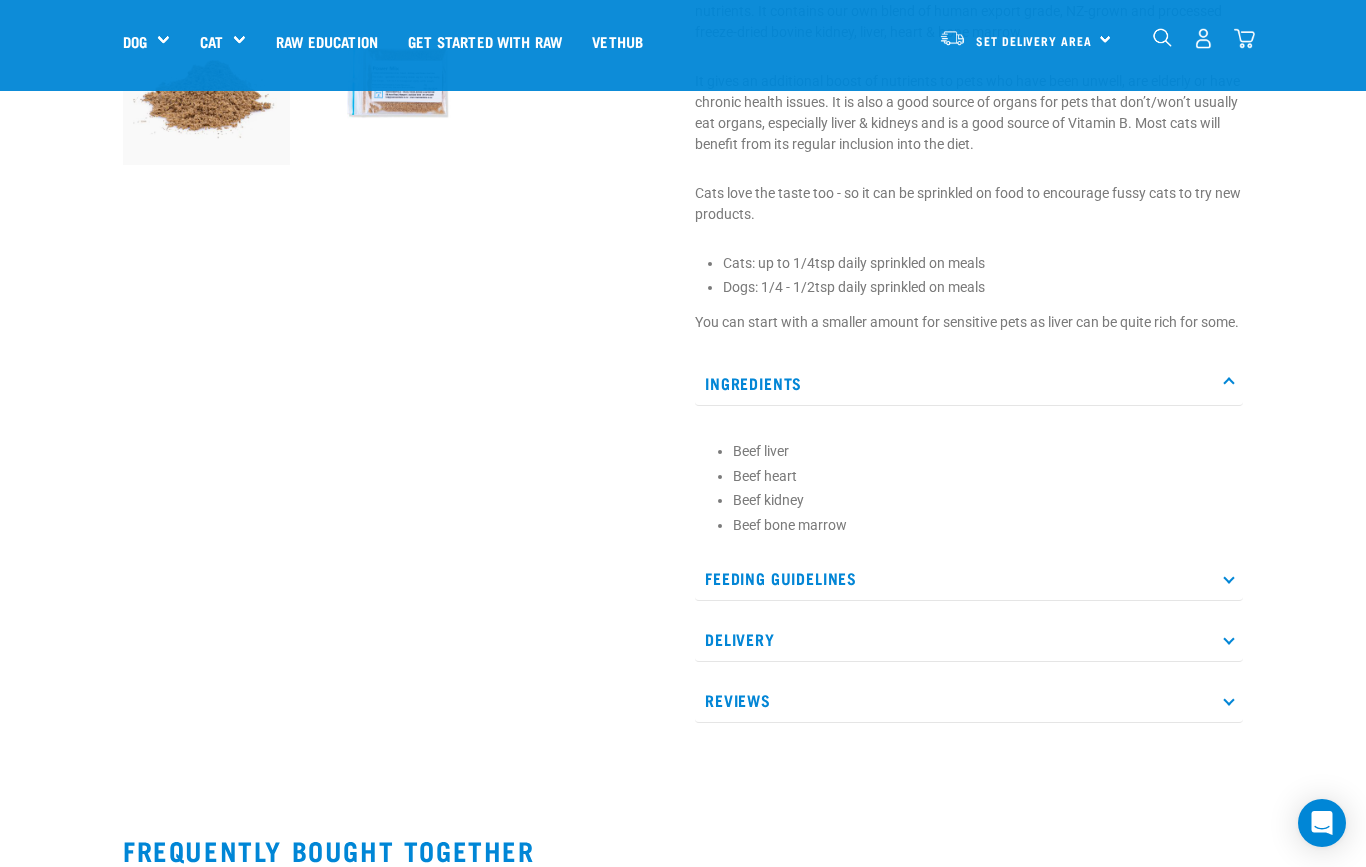 click on "Feeding Guidelines" at bounding box center [969, 578] 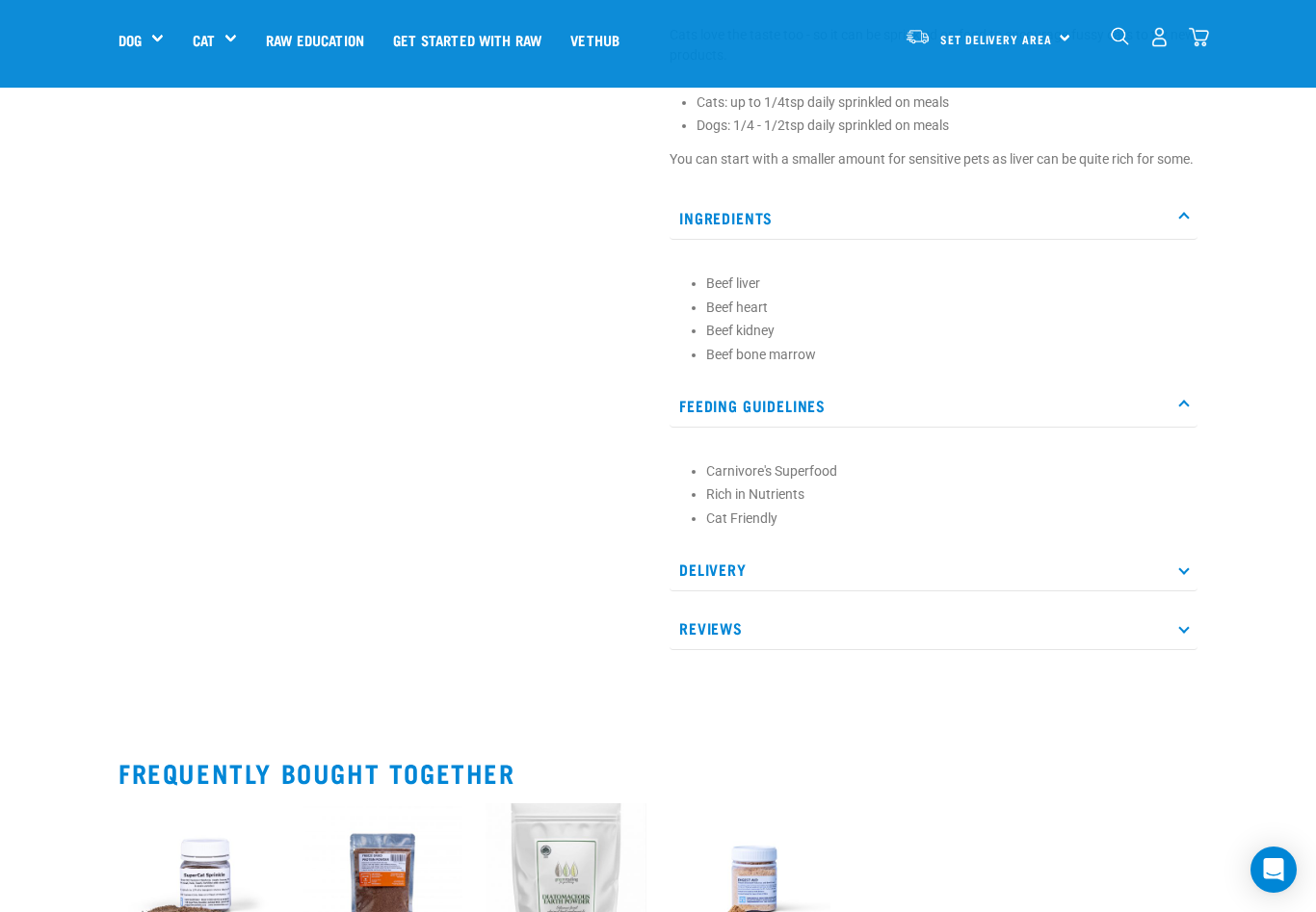 scroll, scrollTop: 881, scrollLeft: 0, axis: vertical 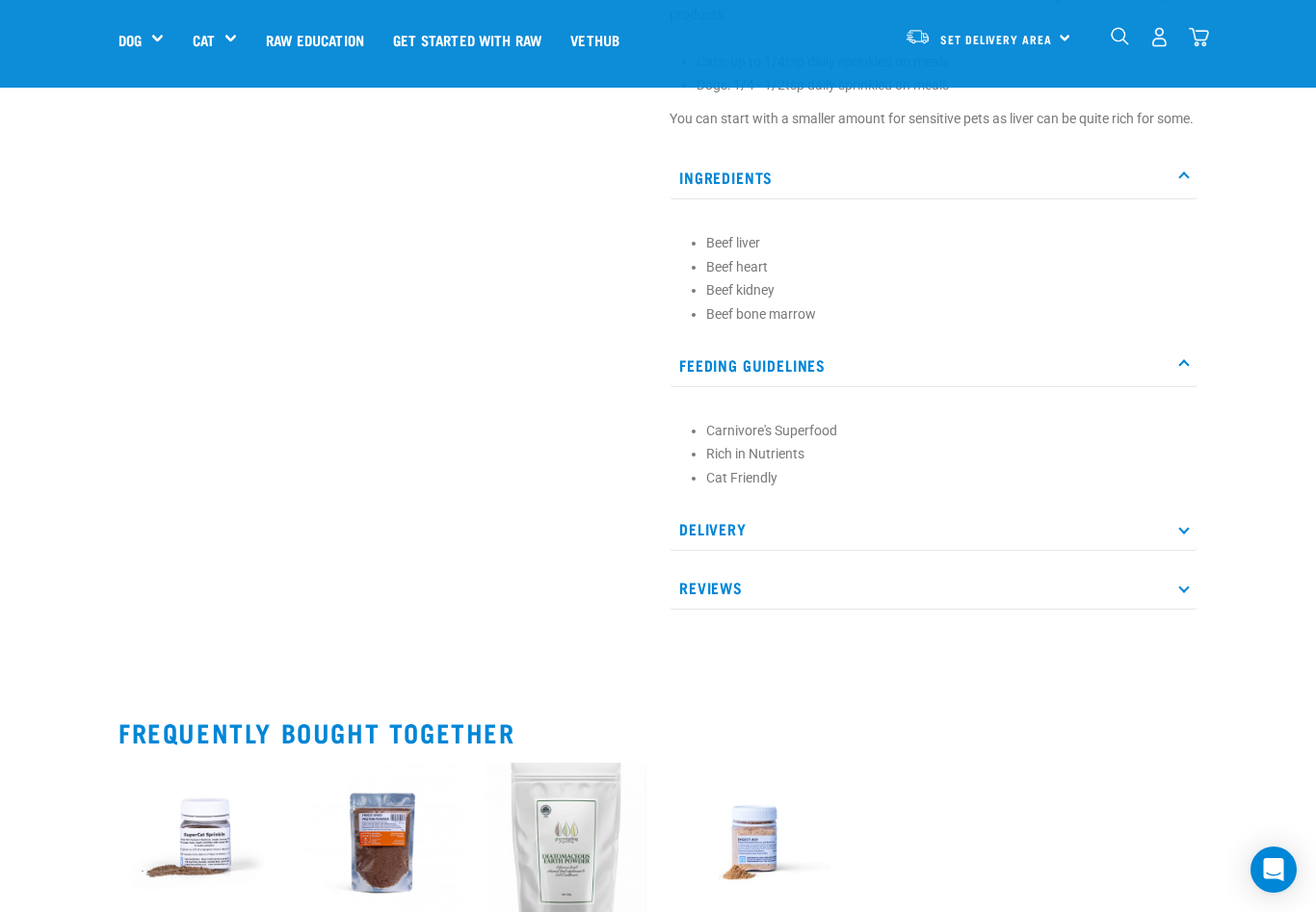 click on "Reviews" at bounding box center (934, 587) 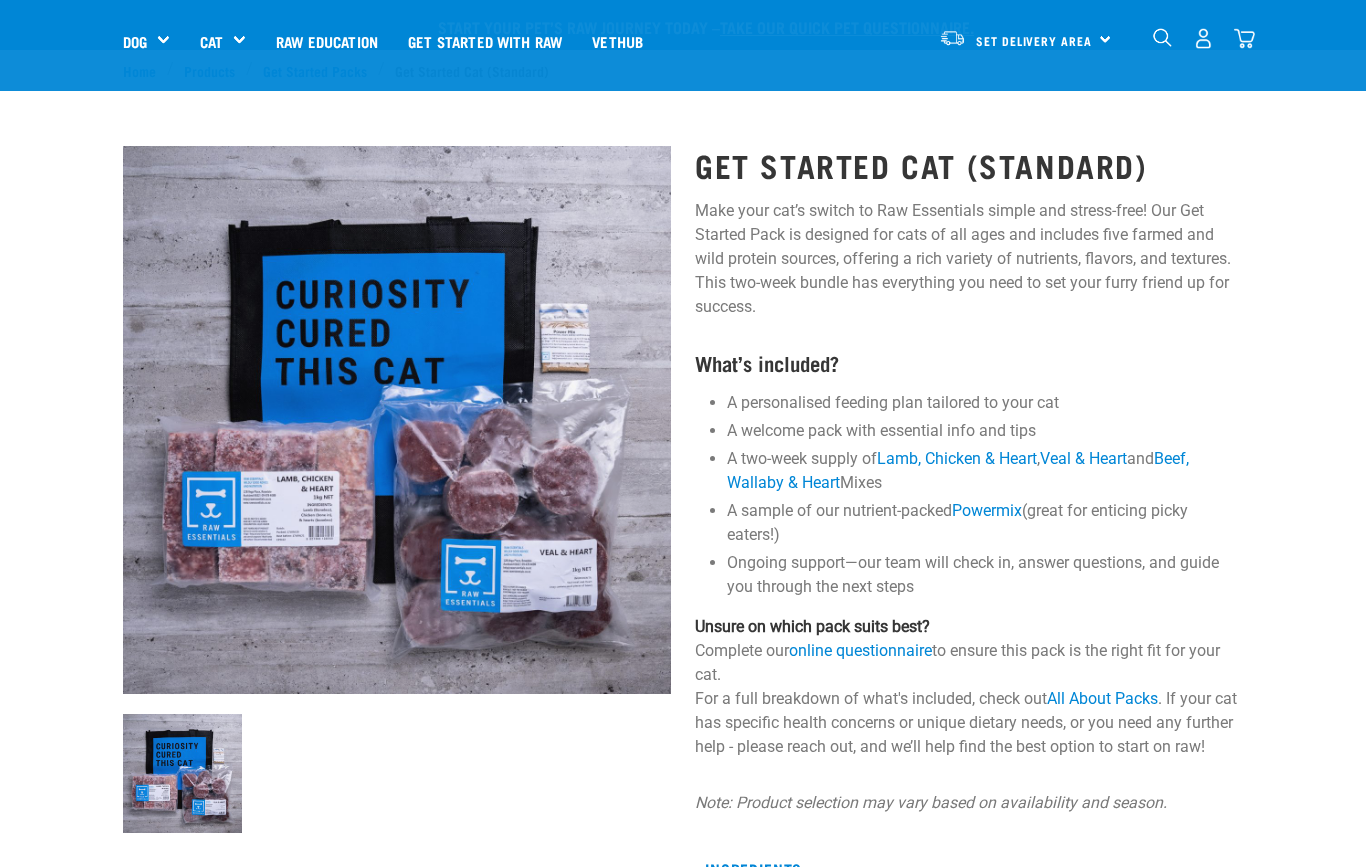 scroll, scrollTop: 158, scrollLeft: 0, axis: vertical 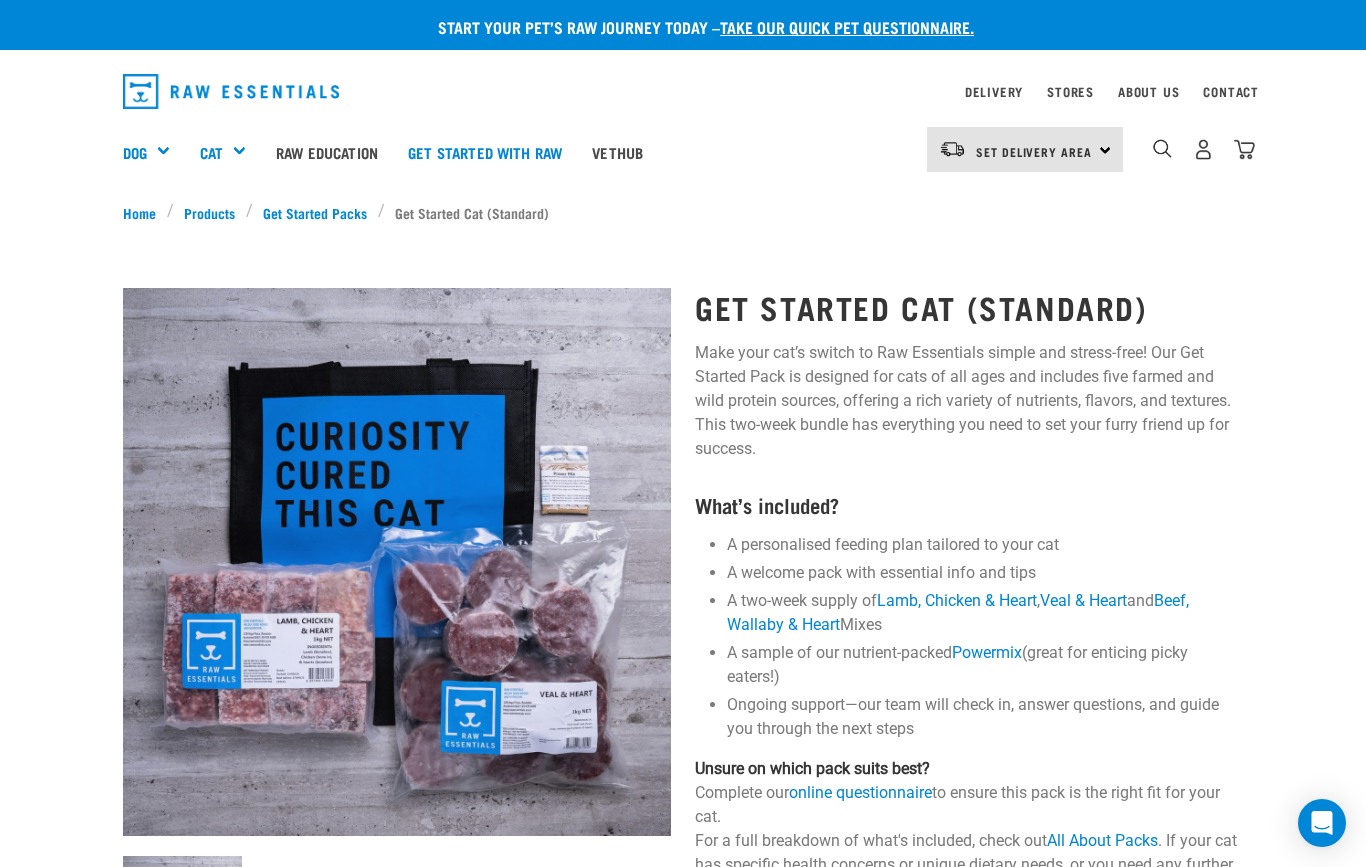 click on "Shop All Cat" at bounding box center [0, 0] 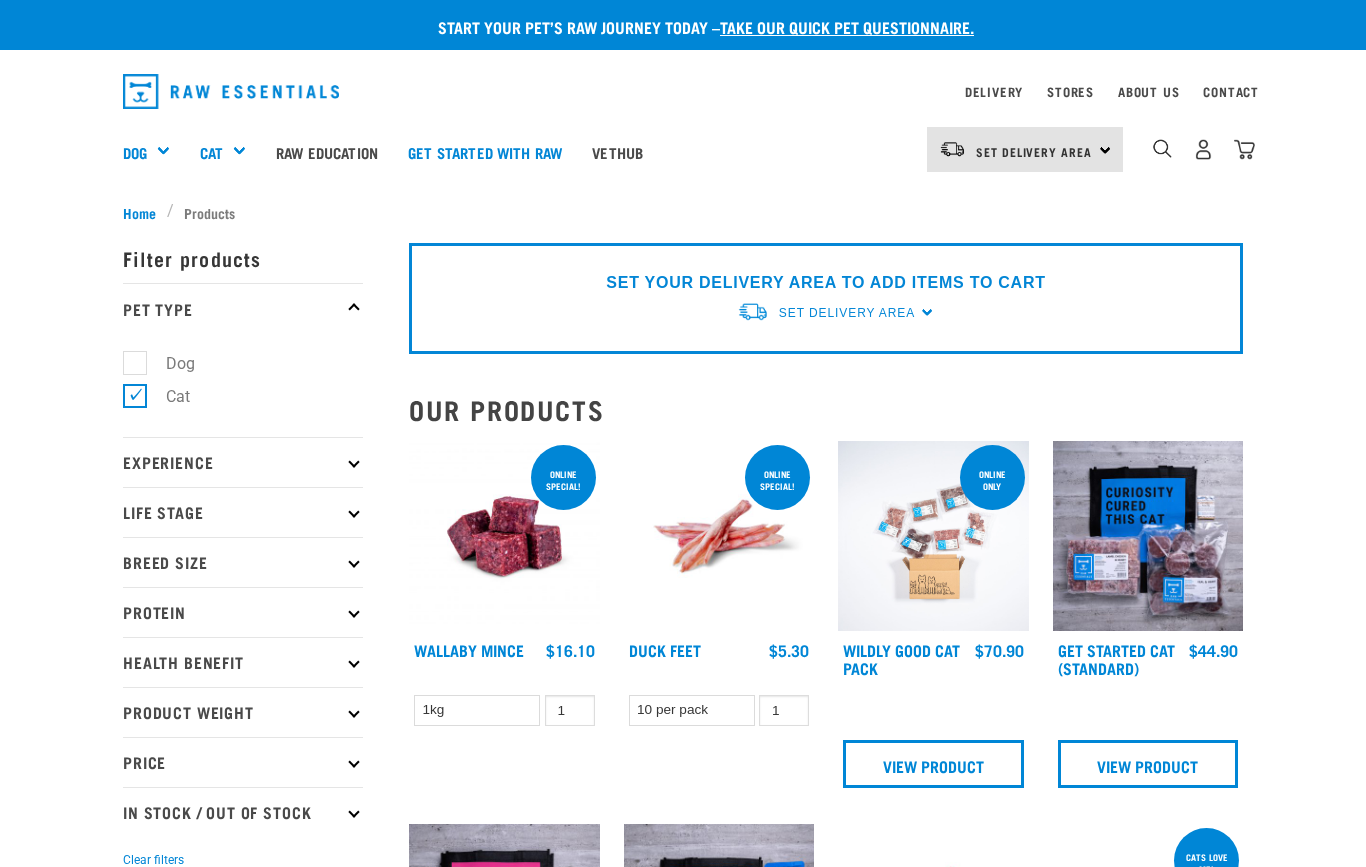 scroll, scrollTop: 0, scrollLeft: 0, axis: both 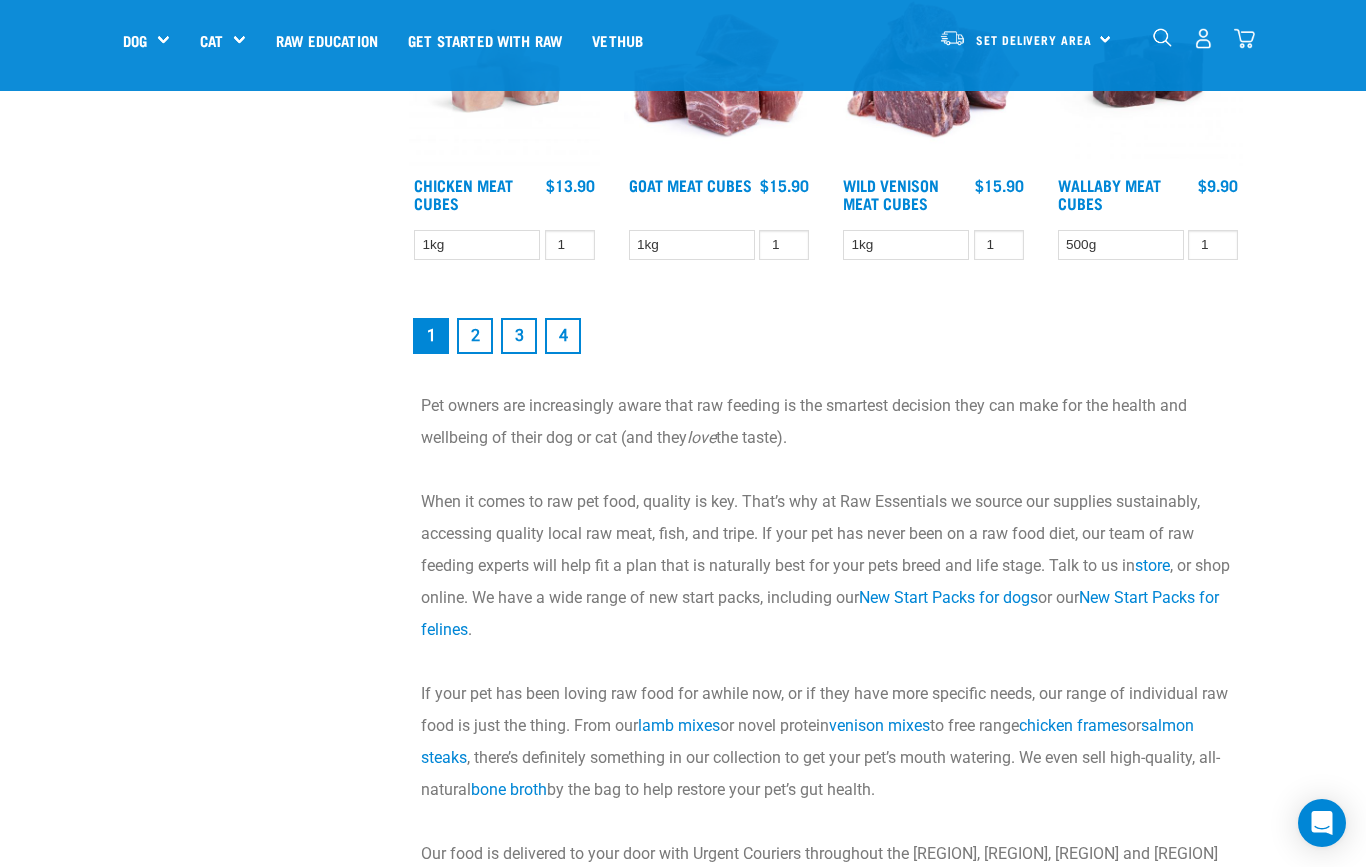 click on "2" at bounding box center (475, 336) 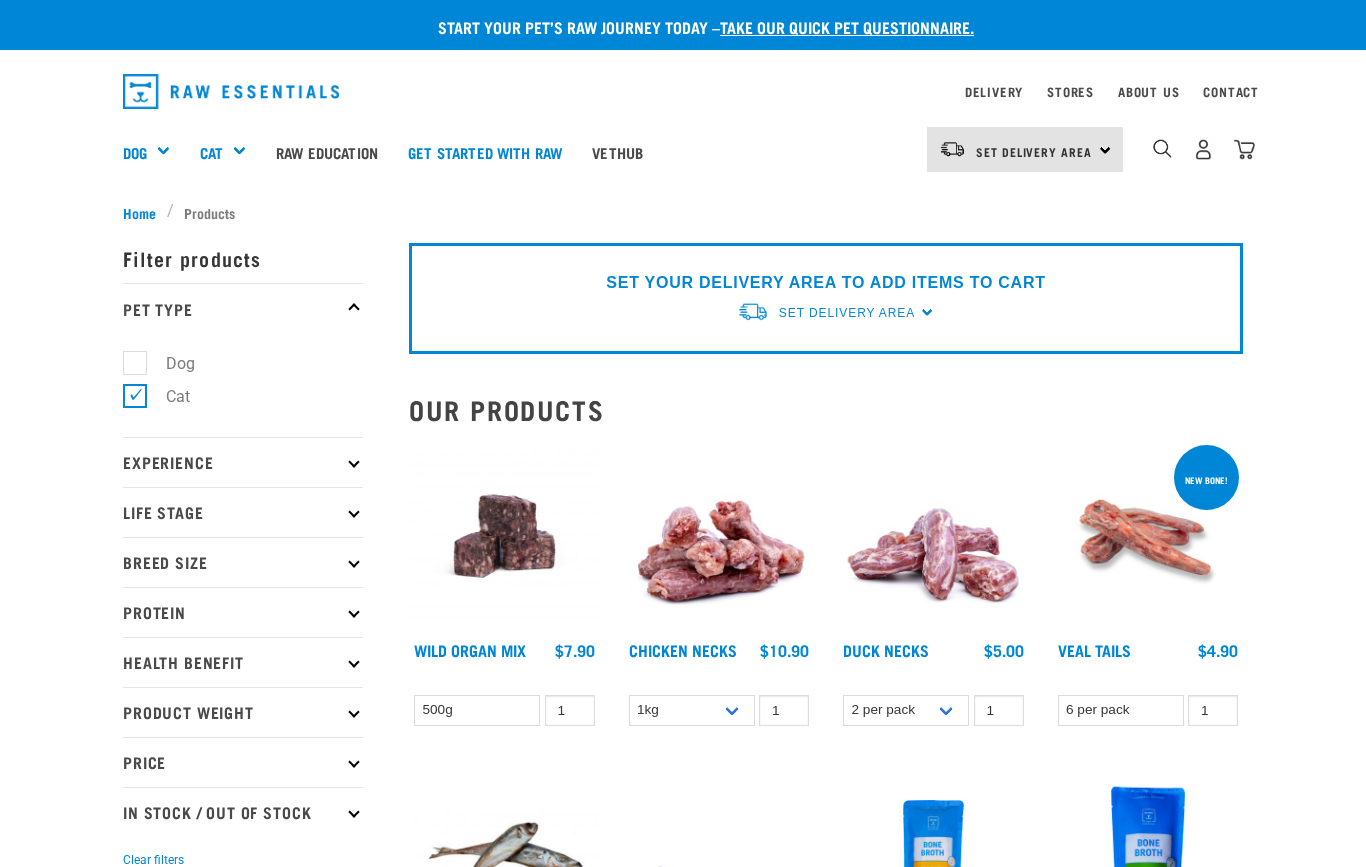 scroll, scrollTop: 0, scrollLeft: 0, axis: both 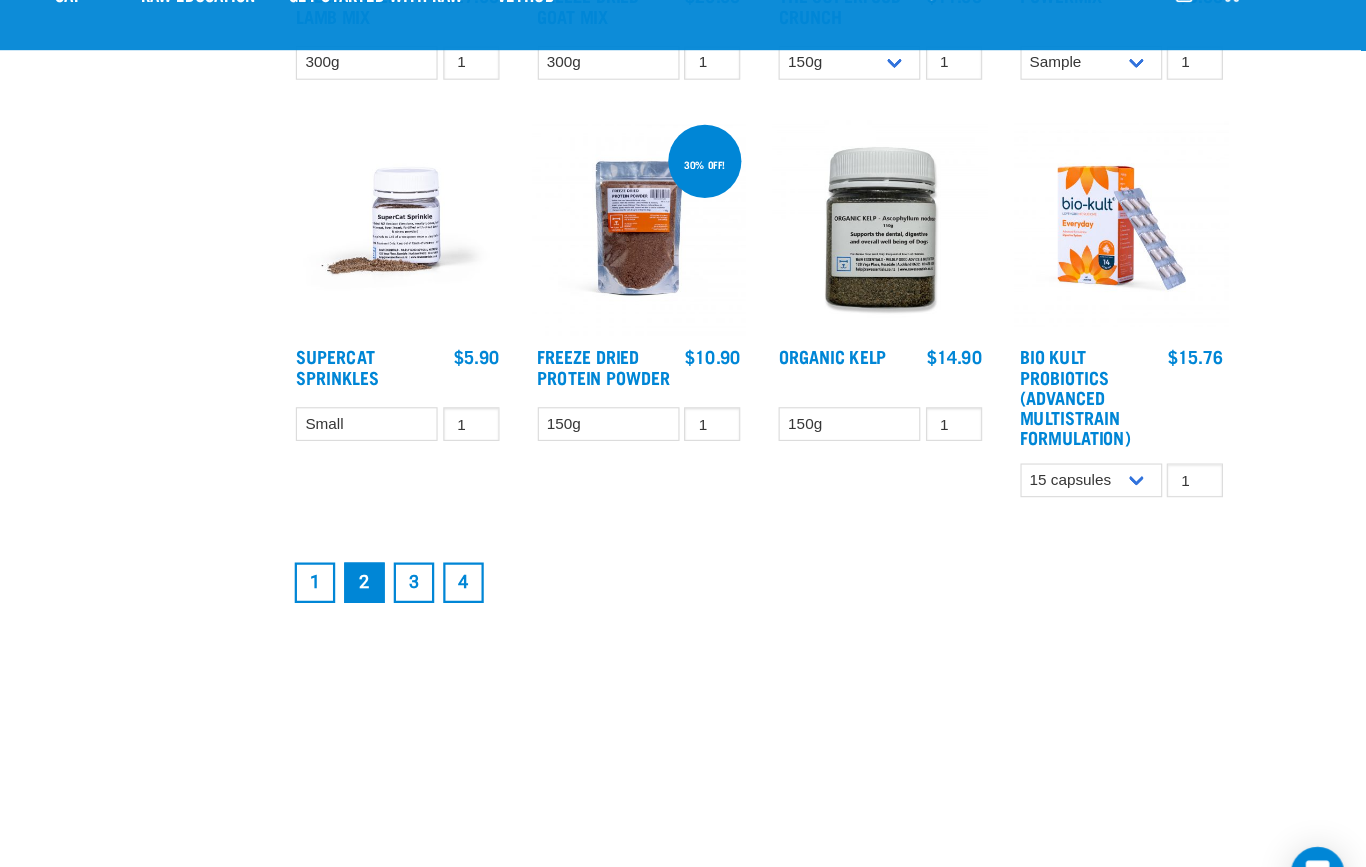 click on "3" at bounding box center [519, 564] 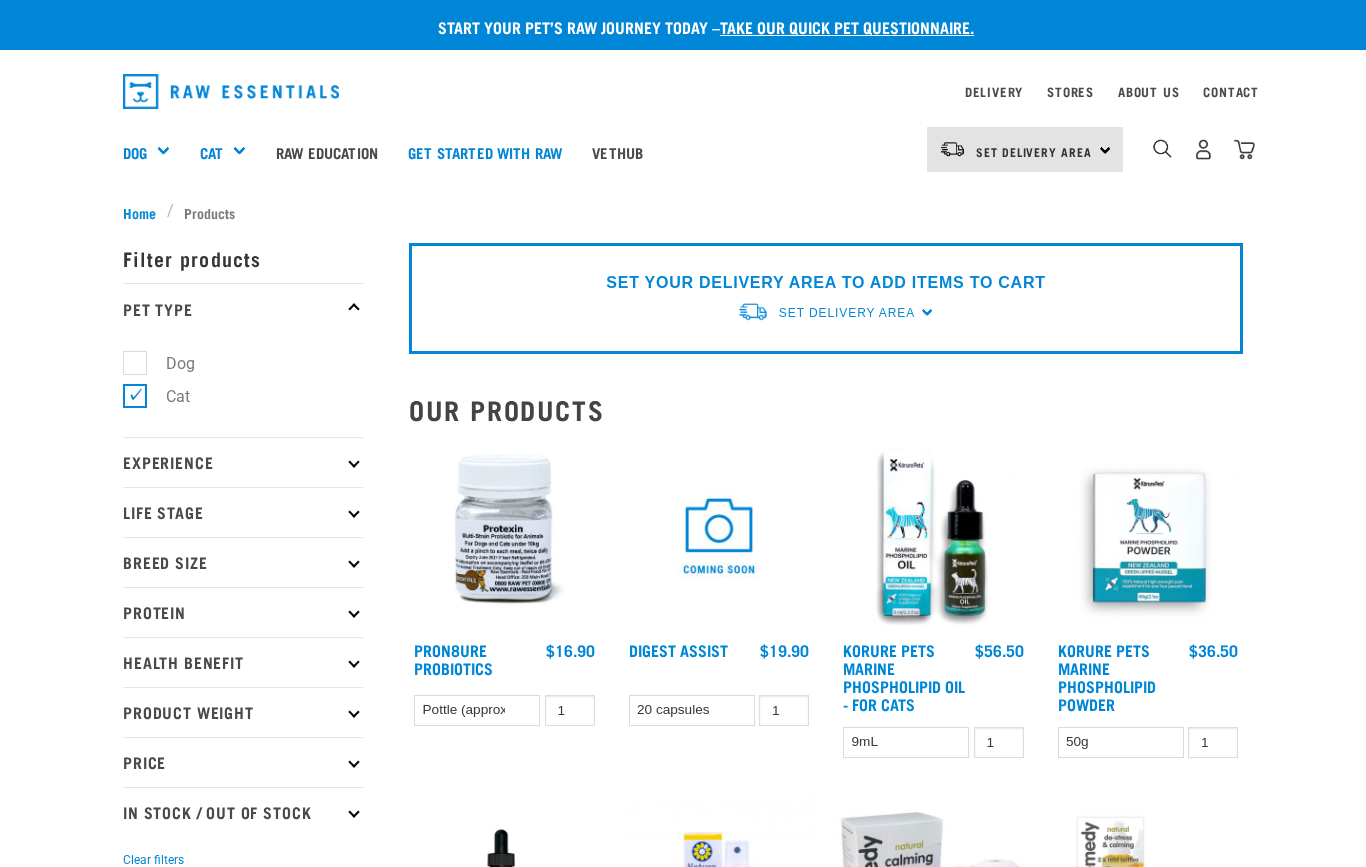 scroll, scrollTop: 0, scrollLeft: 0, axis: both 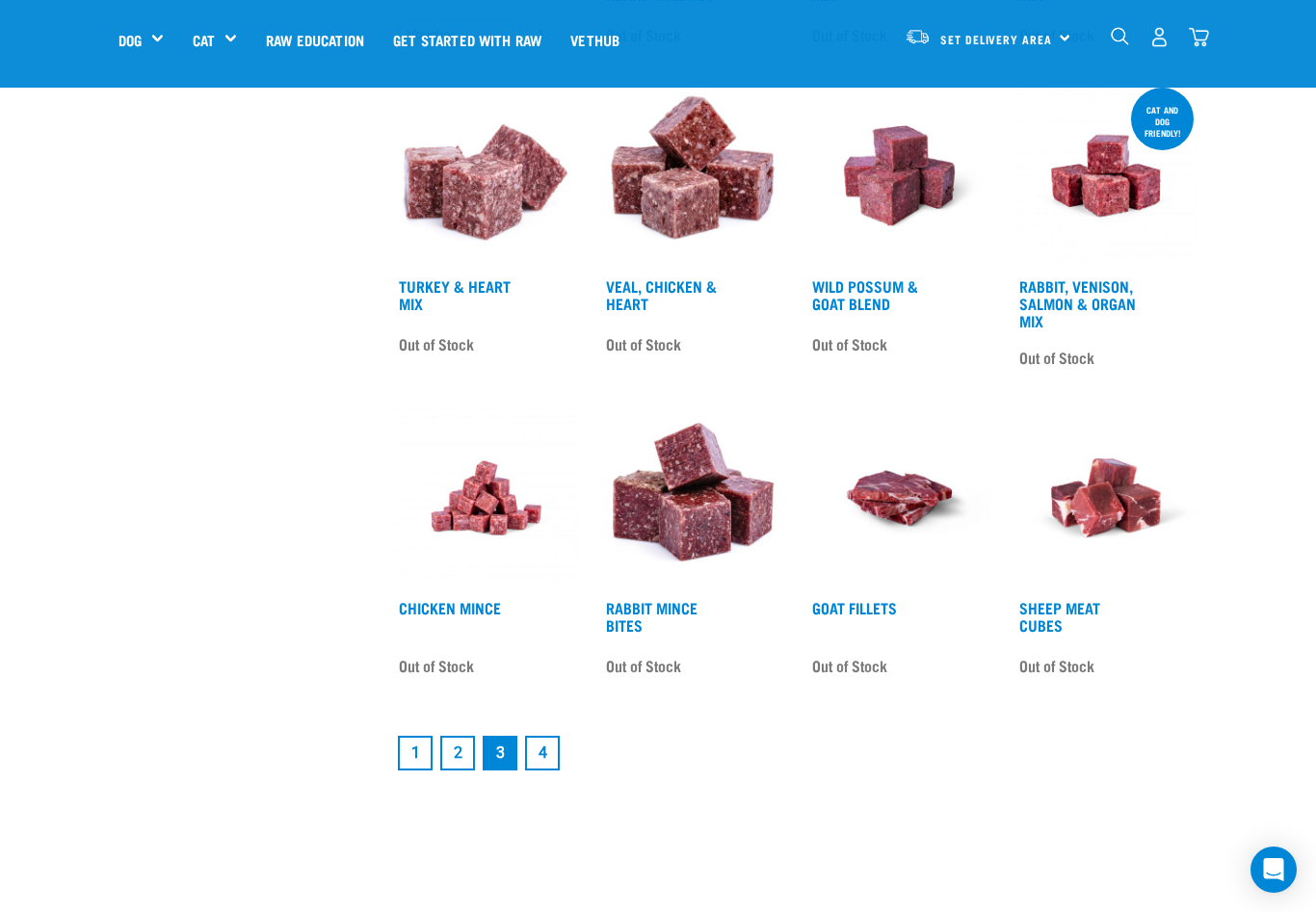 click on "4" at bounding box center (542, 753) 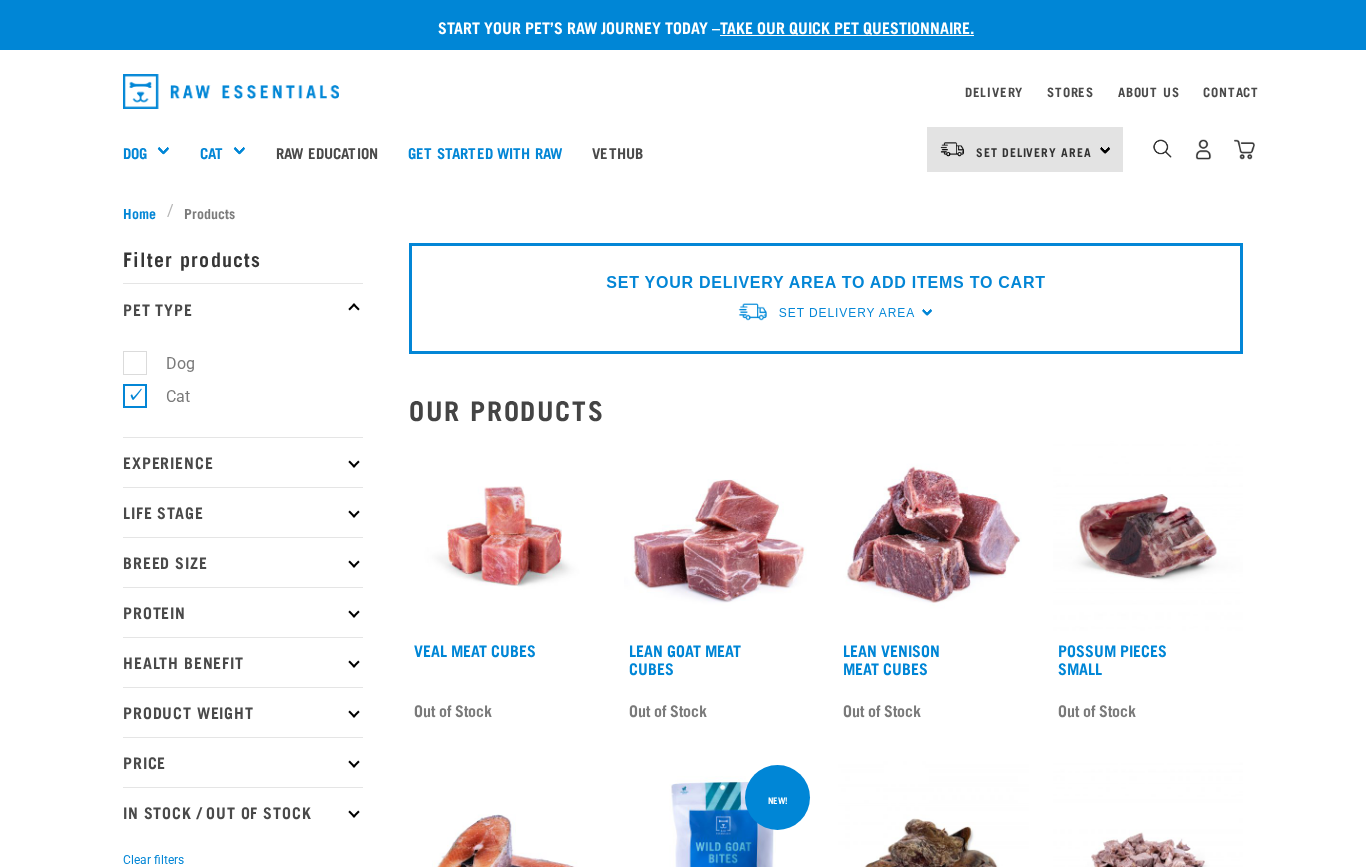 scroll, scrollTop: 0, scrollLeft: 0, axis: both 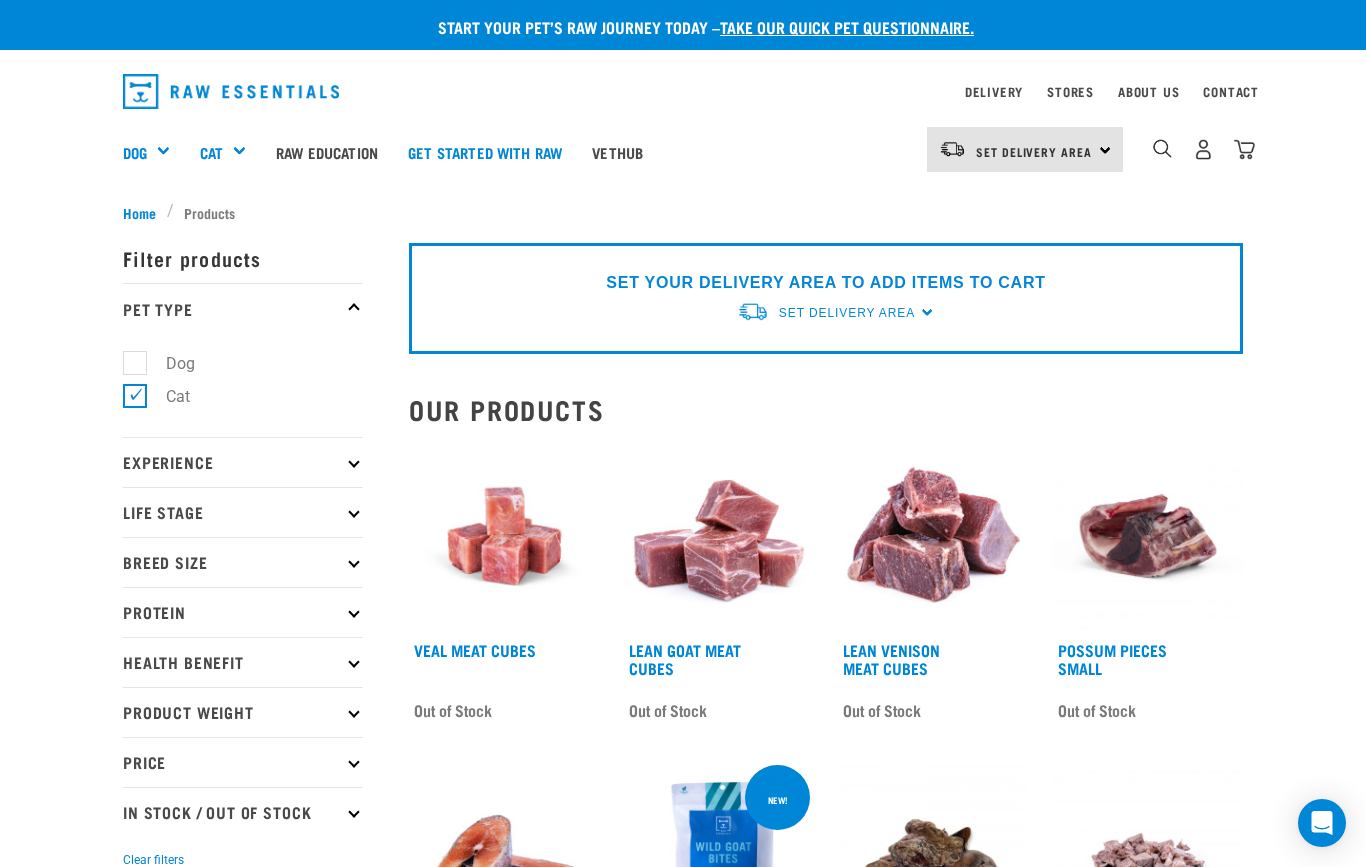 click on "Vethub" at bounding box center [617, 152] 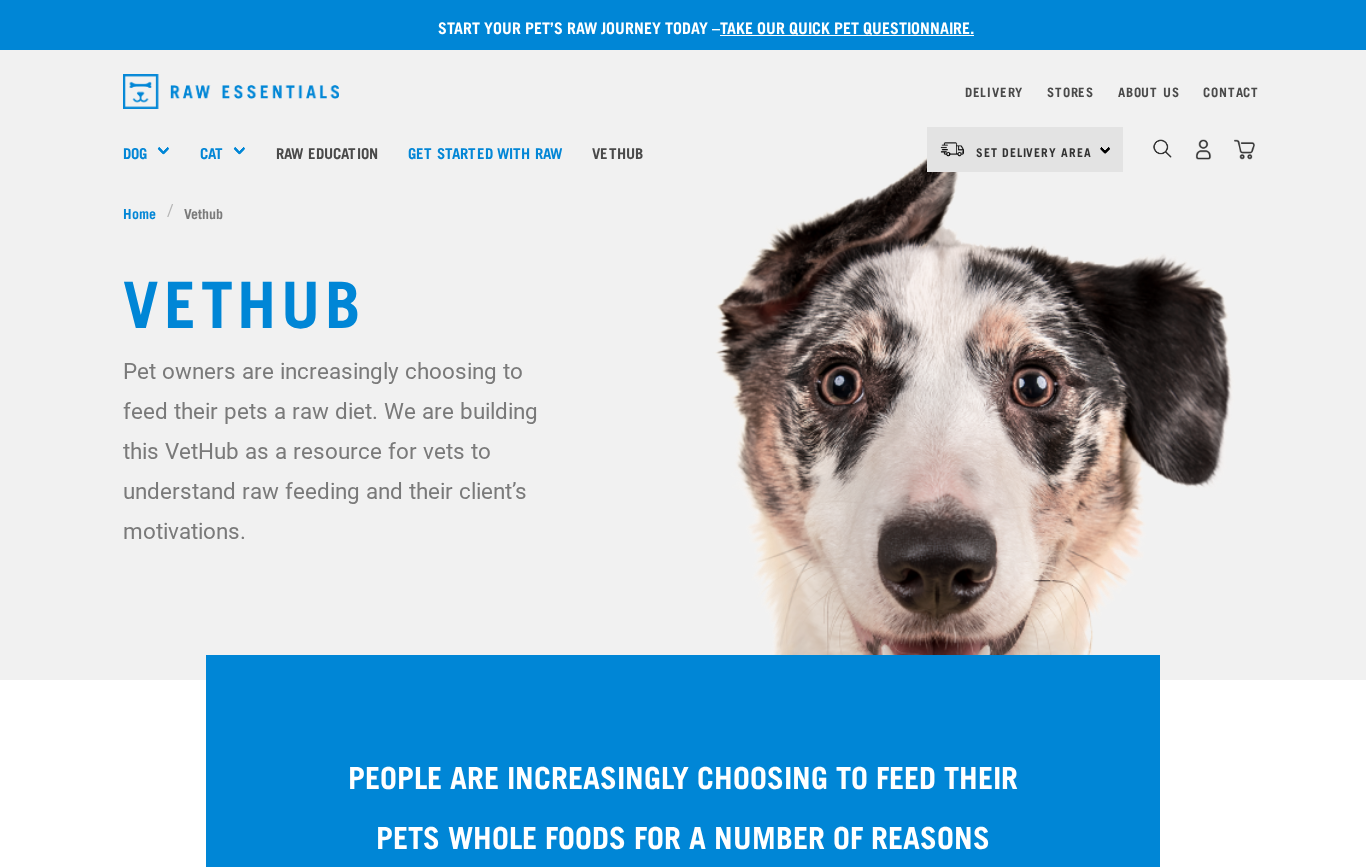 scroll, scrollTop: 0, scrollLeft: 0, axis: both 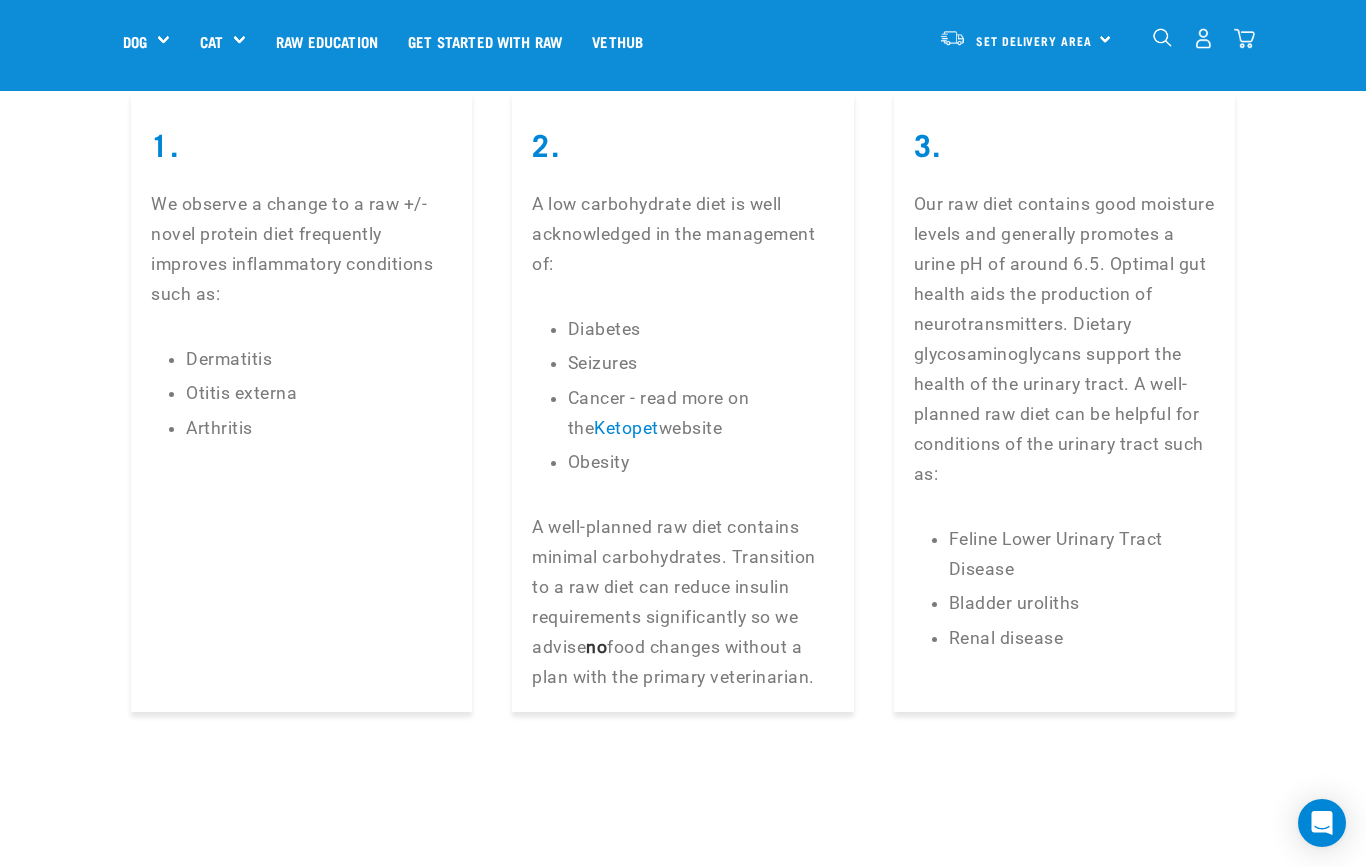 click on "Freeze Dried Meals" at bounding box center [0, 0] 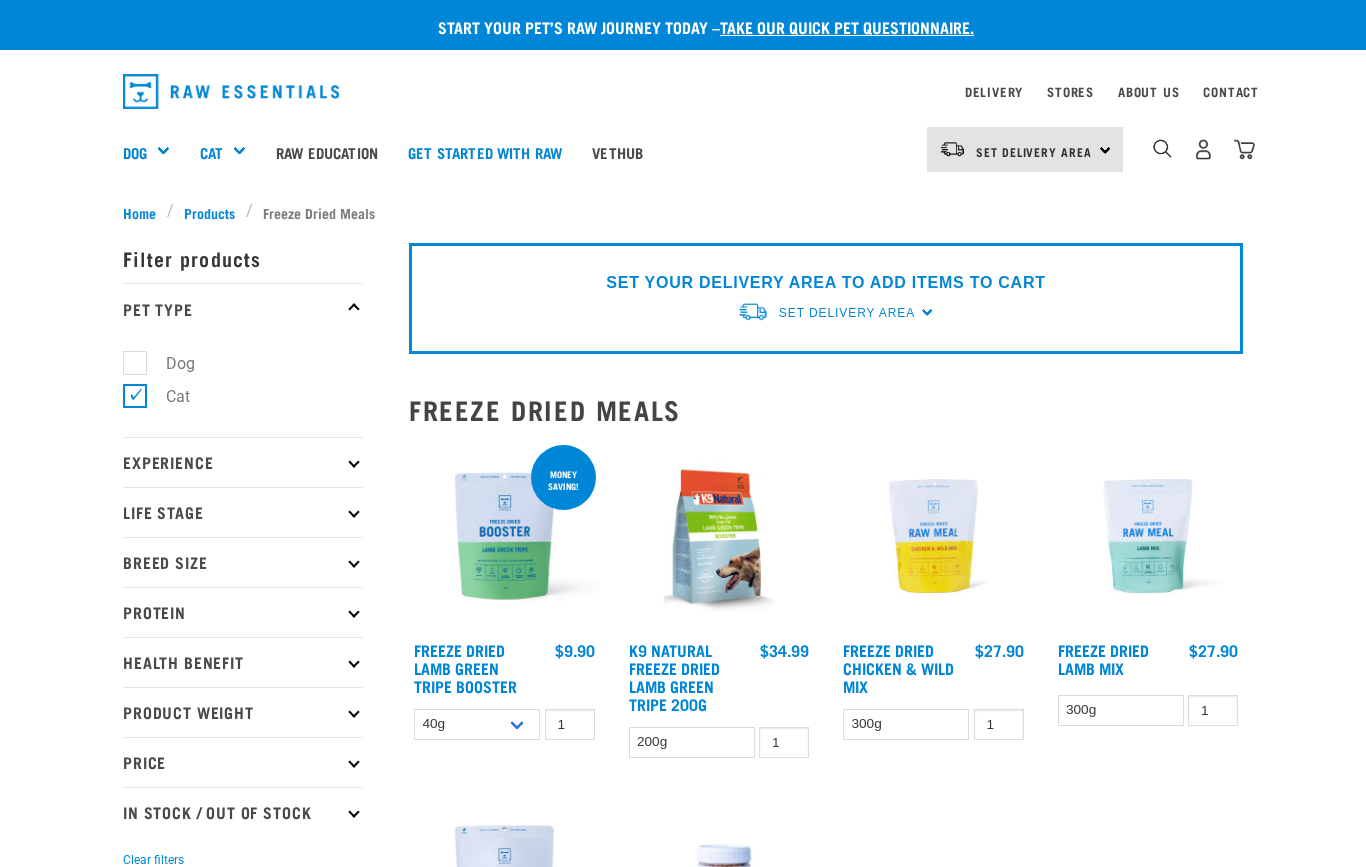 scroll, scrollTop: 0, scrollLeft: 0, axis: both 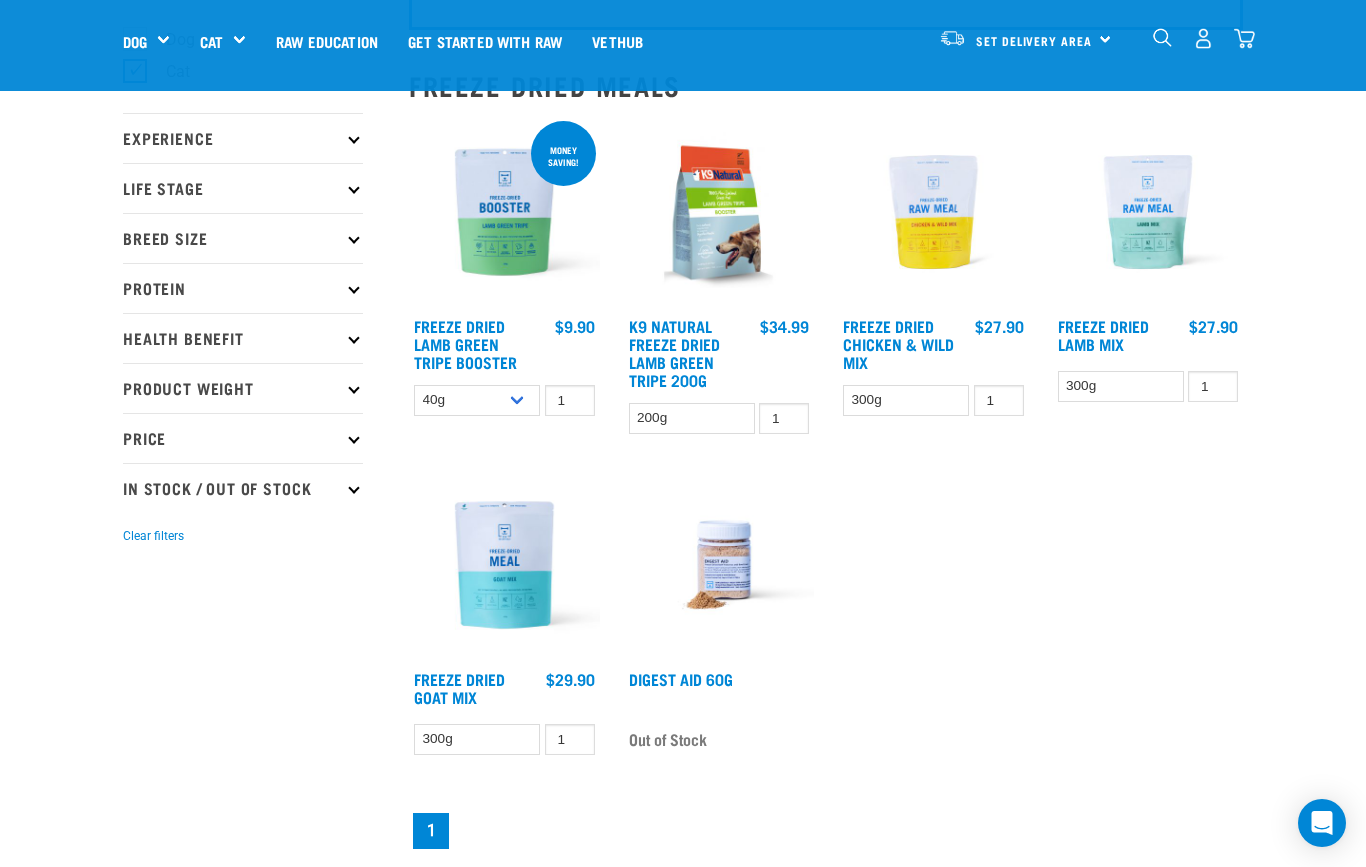 click on "Protein" at bounding box center [243, 288] 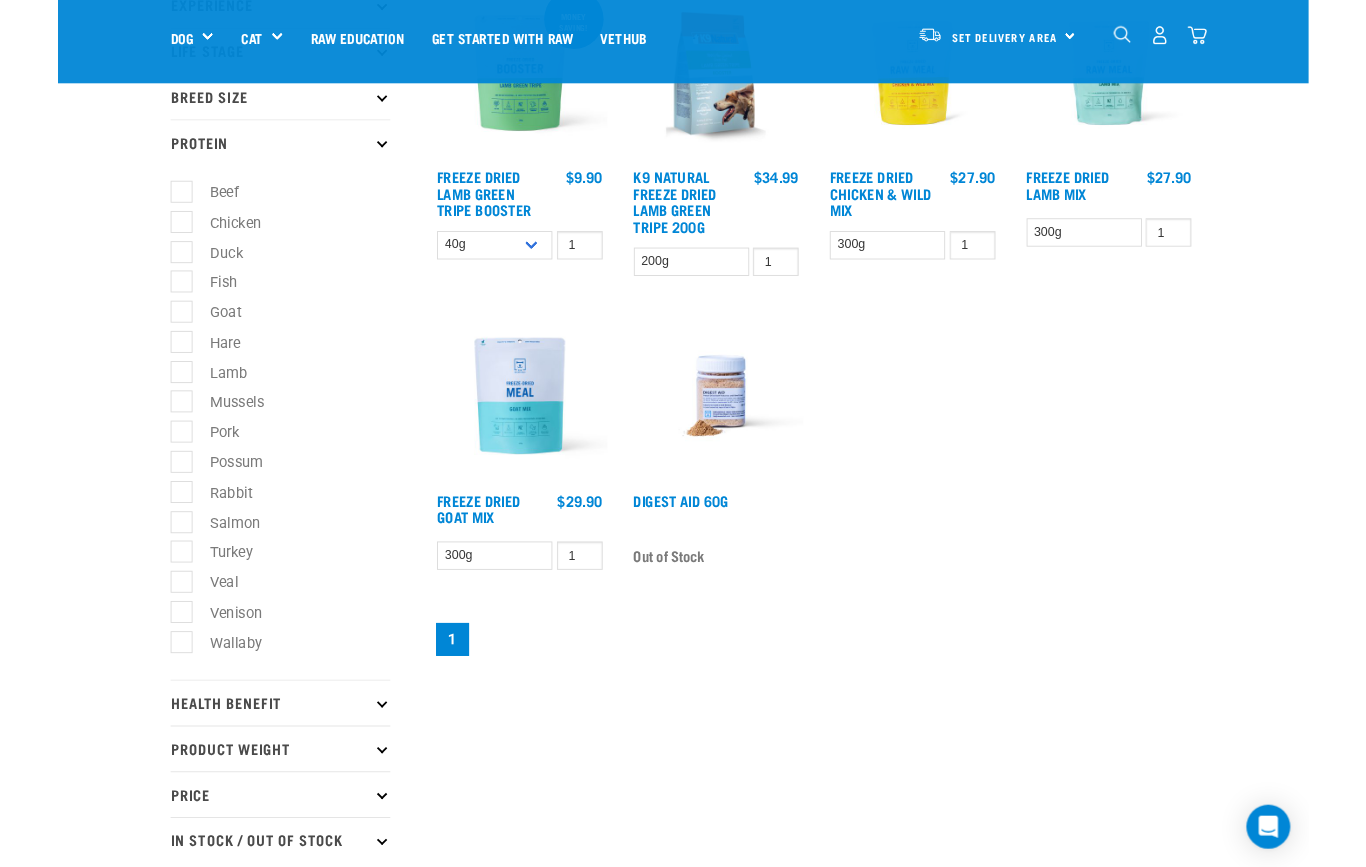 scroll, scrollTop: 395, scrollLeft: 0, axis: vertical 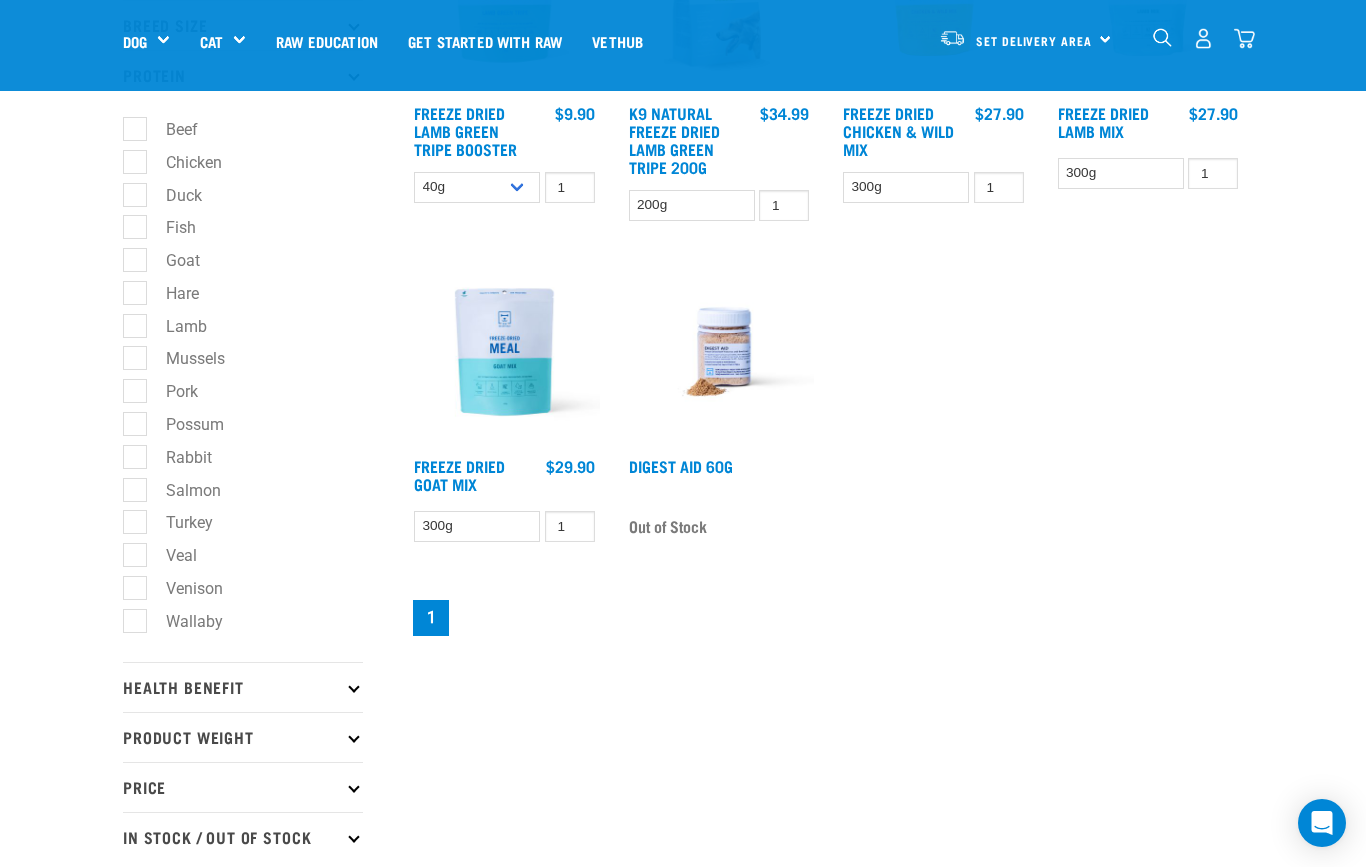 click on "Mussels" at bounding box center [183, 358] 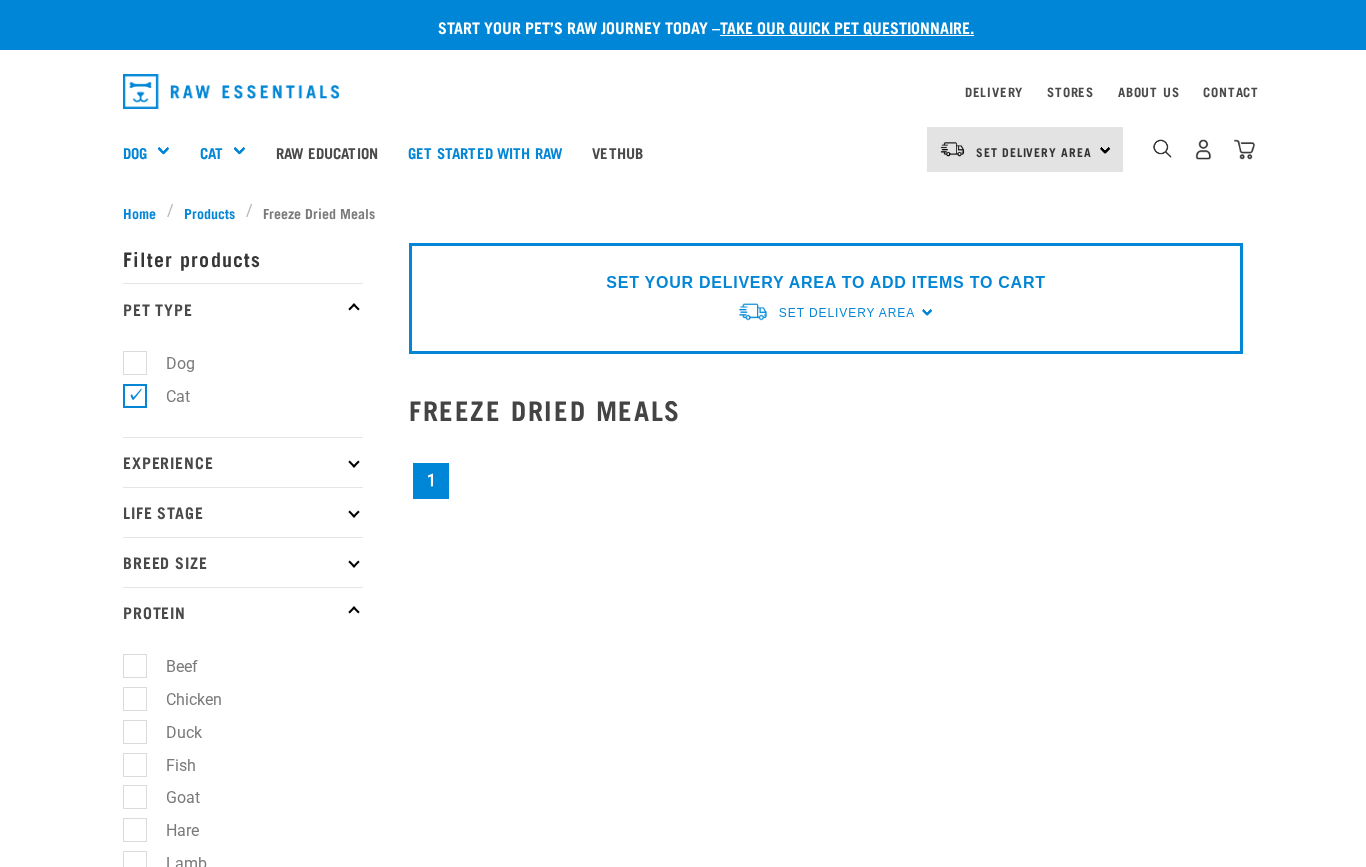 scroll, scrollTop: 0, scrollLeft: 0, axis: both 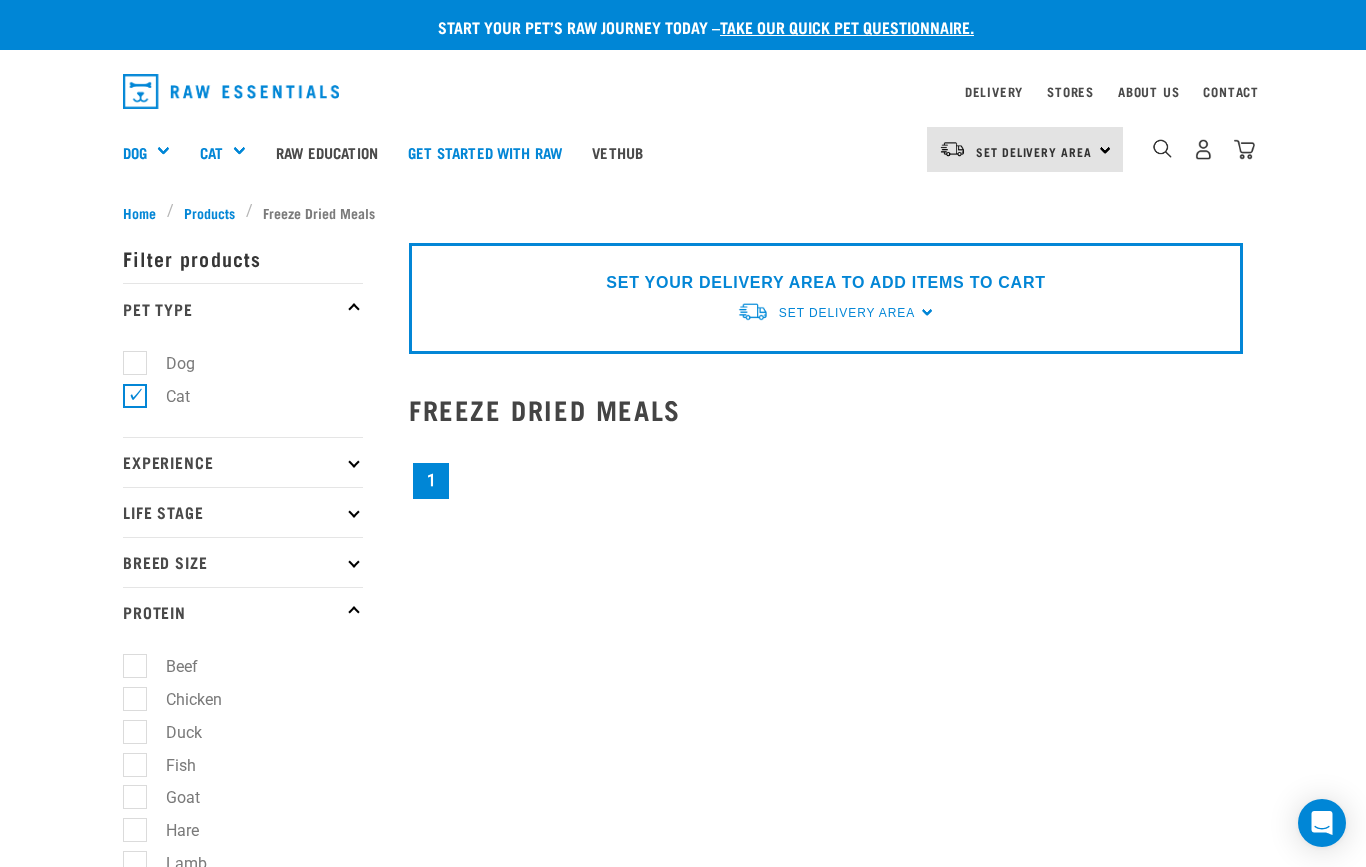 click on "Shop All Cat" at bounding box center (0, 0) 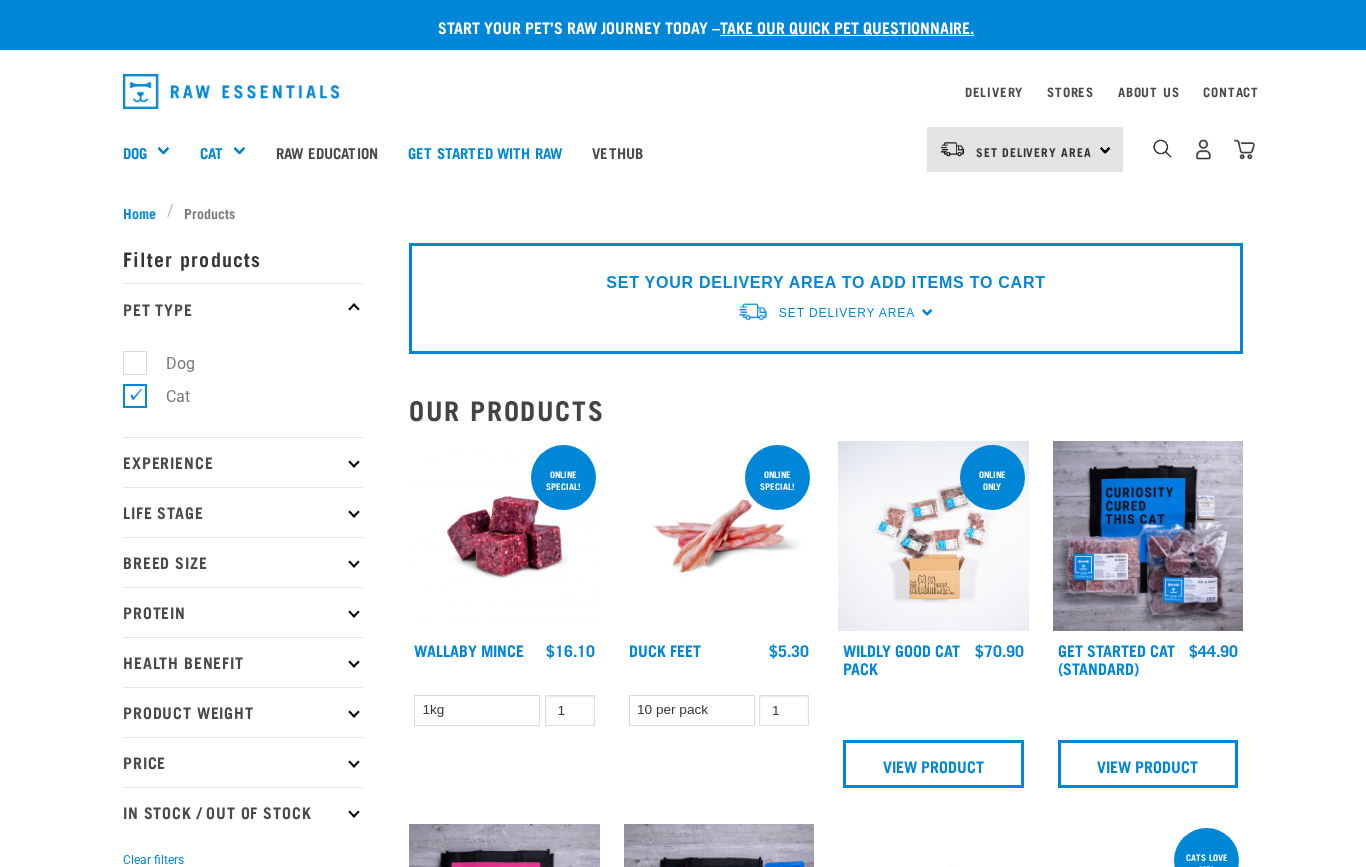 scroll, scrollTop: 0, scrollLeft: 0, axis: both 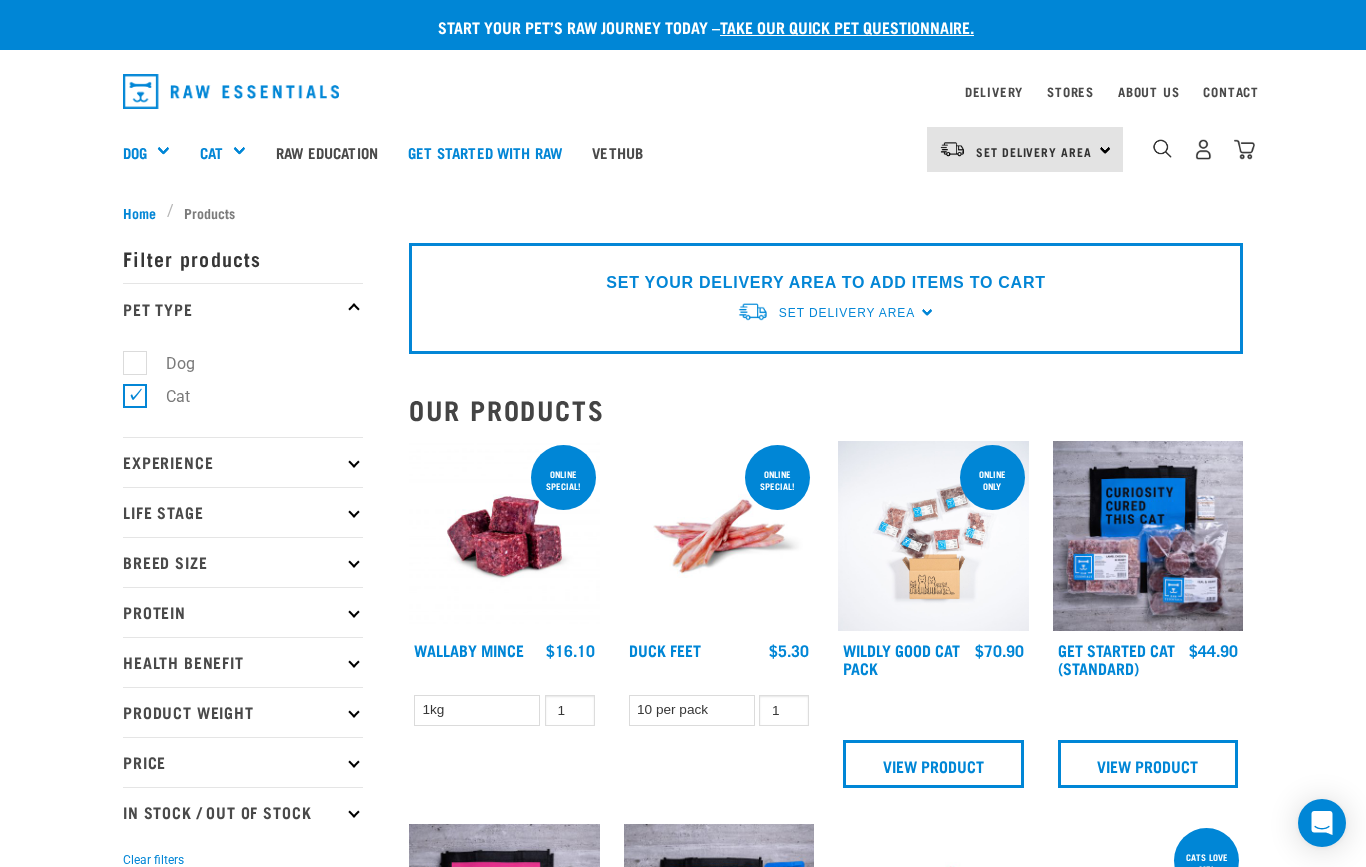 click on "Protein" at bounding box center [243, 612] 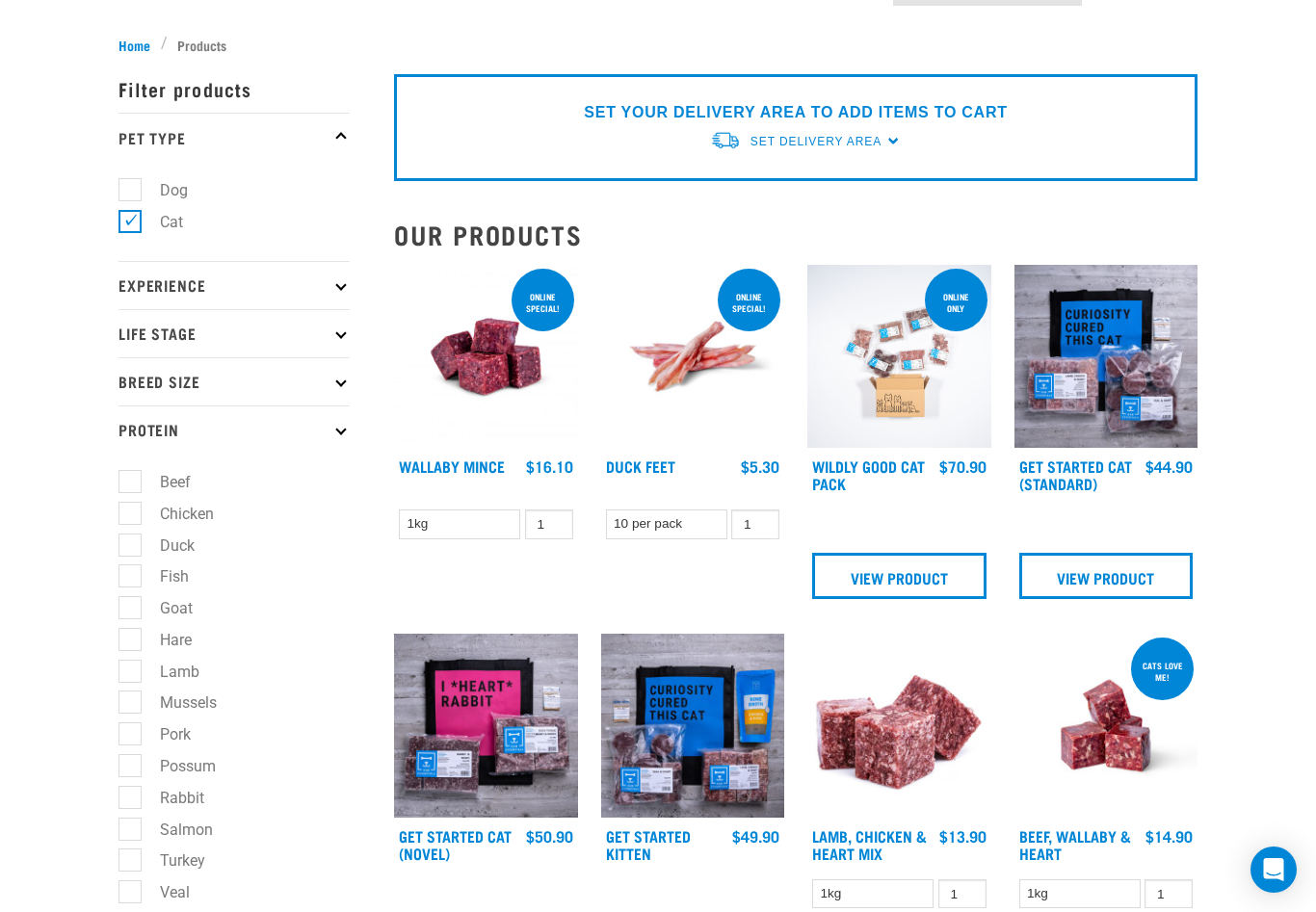 scroll, scrollTop: 165, scrollLeft: 0, axis: vertical 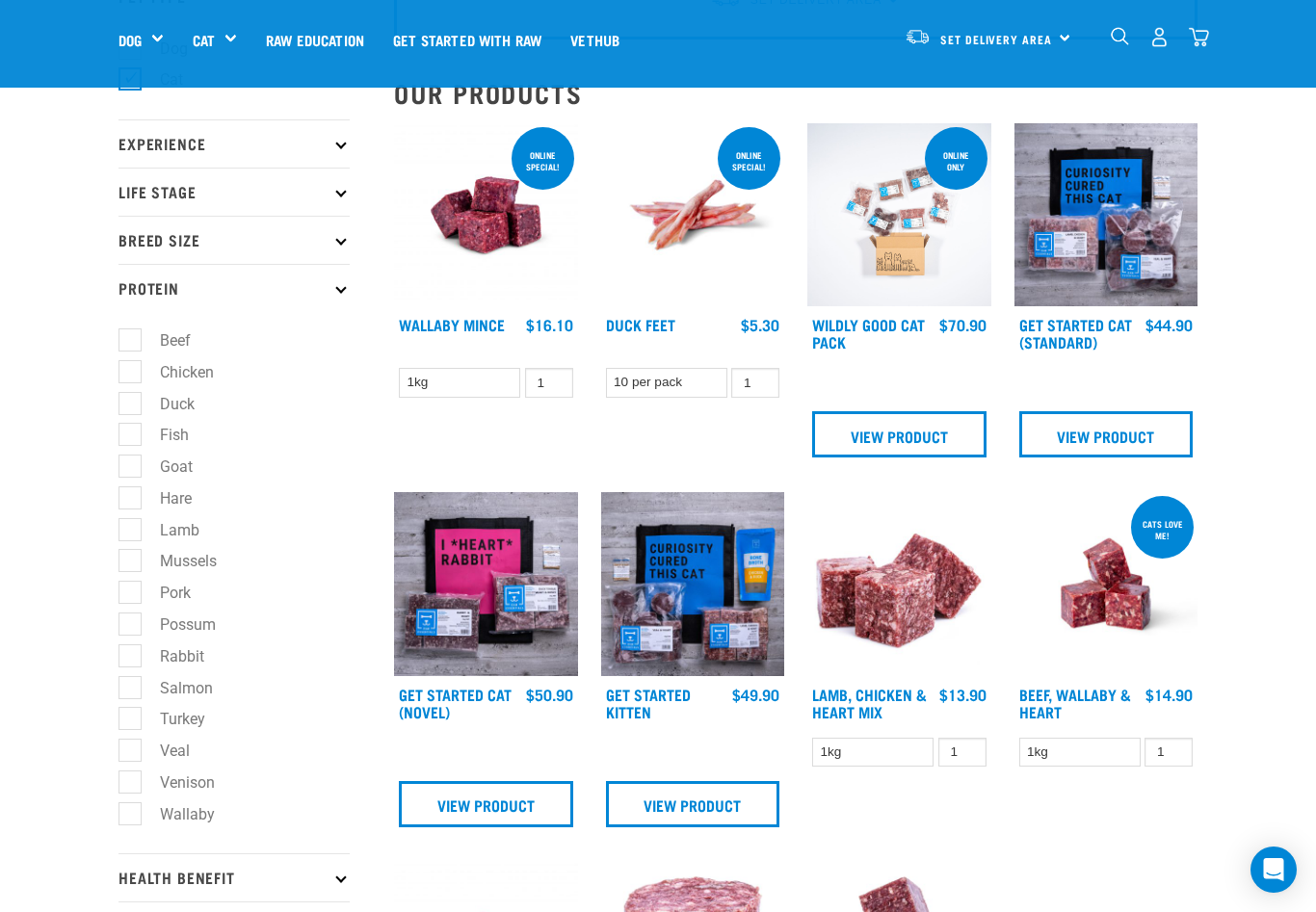 click on "Mussels" at bounding box center (176, 560) 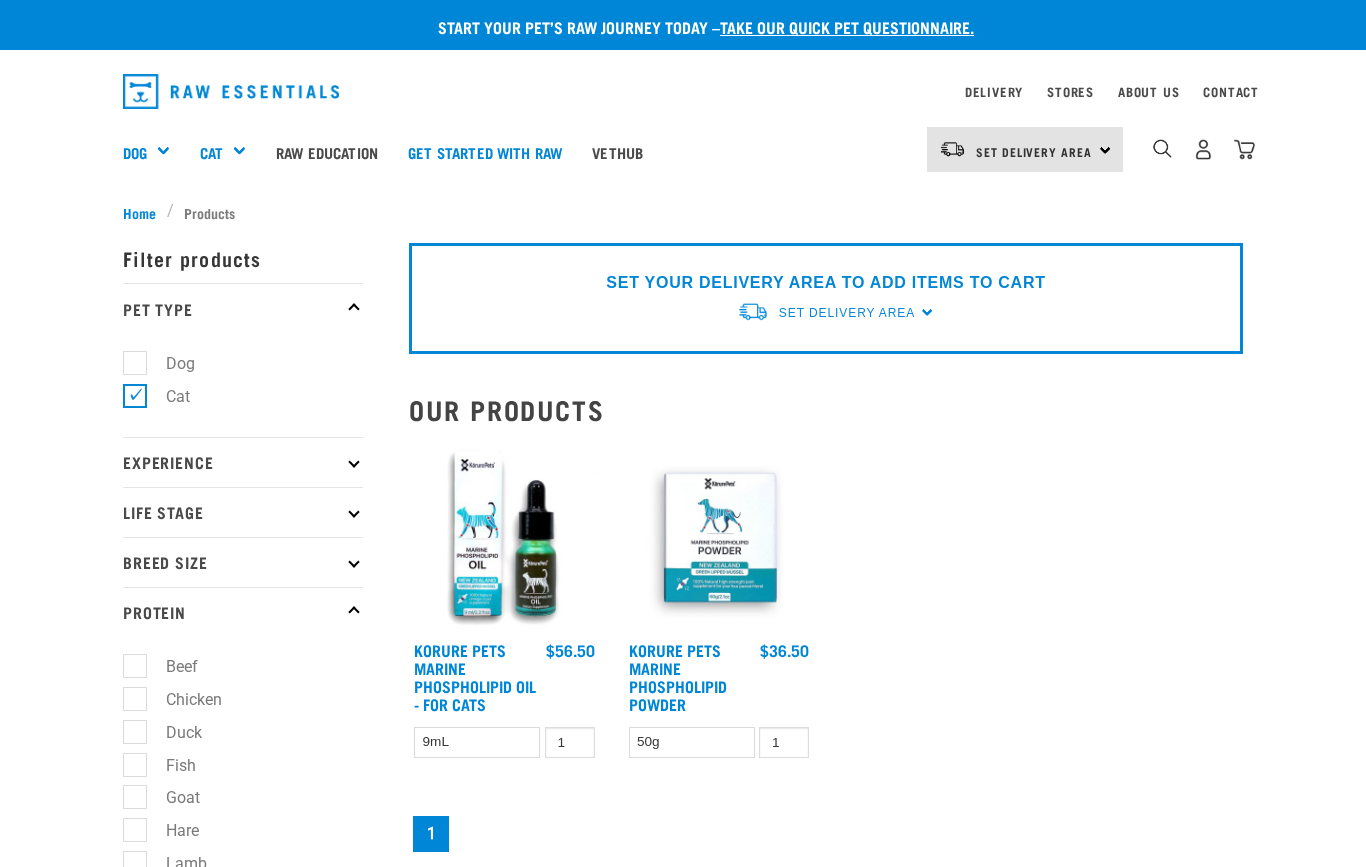 scroll, scrollTop: 0, scrollLeft: 0, axis: both 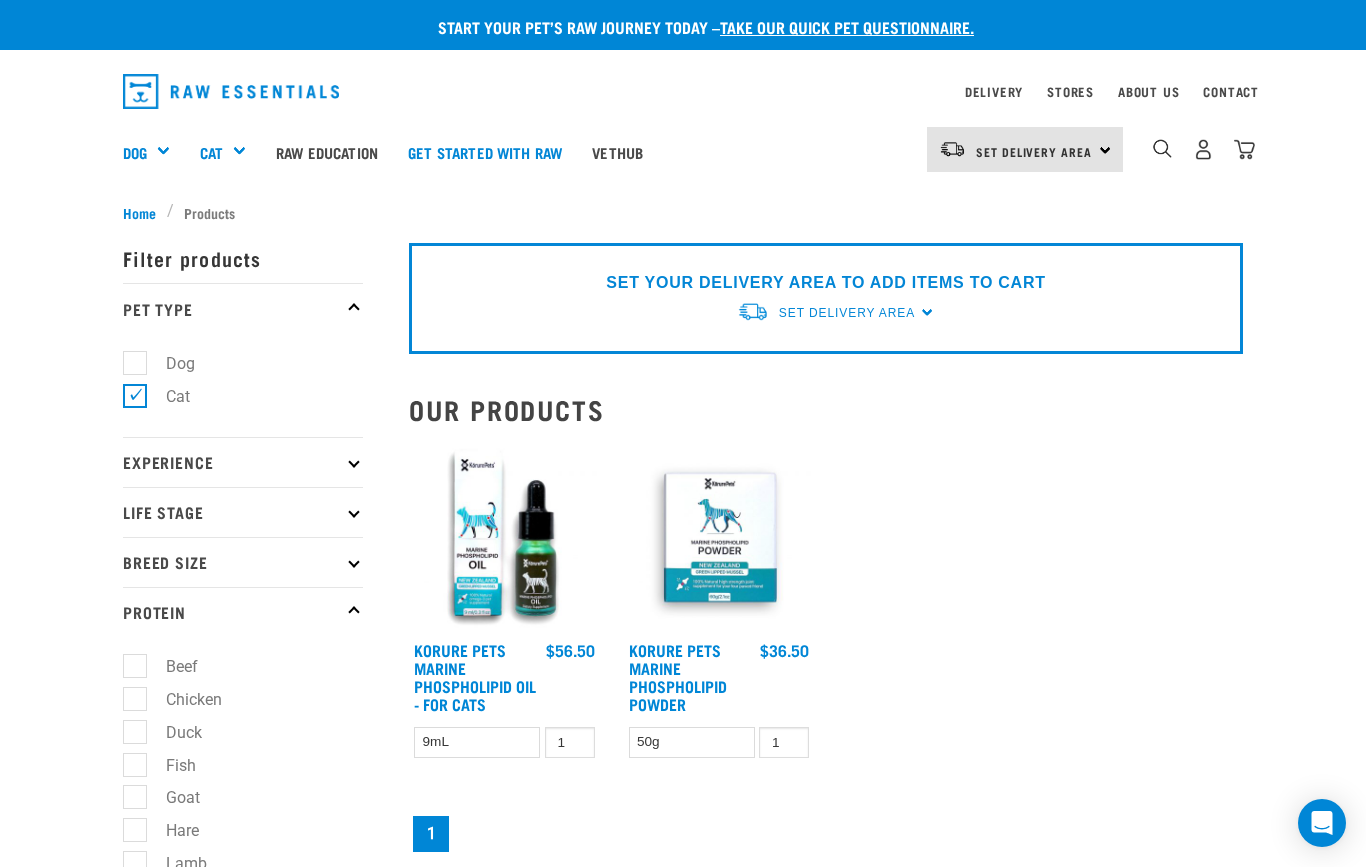 click on "Shop All Dog" at bounding box center (0, 0) 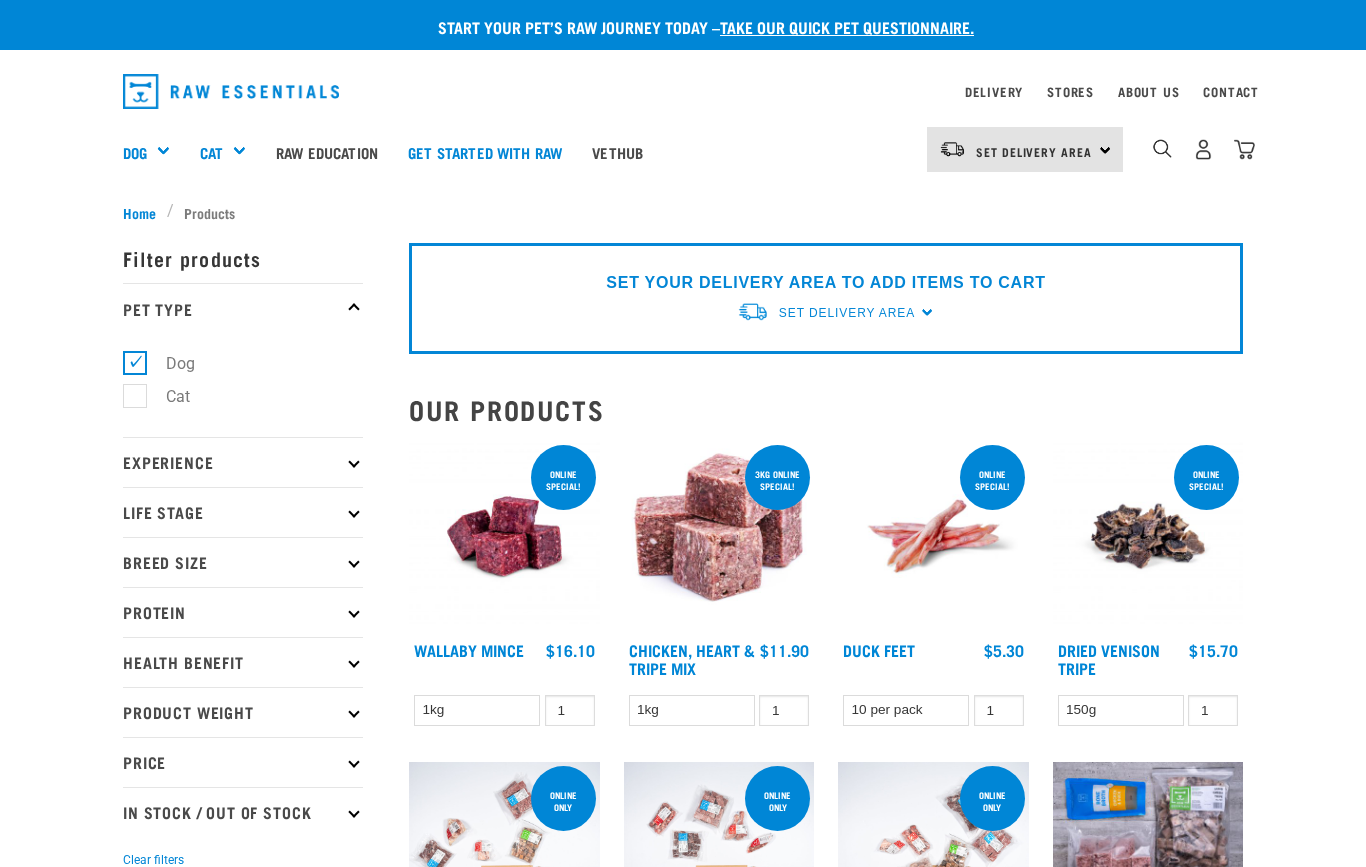 scroll, scrollTop: 0, scrollLeft: 0, axis: both 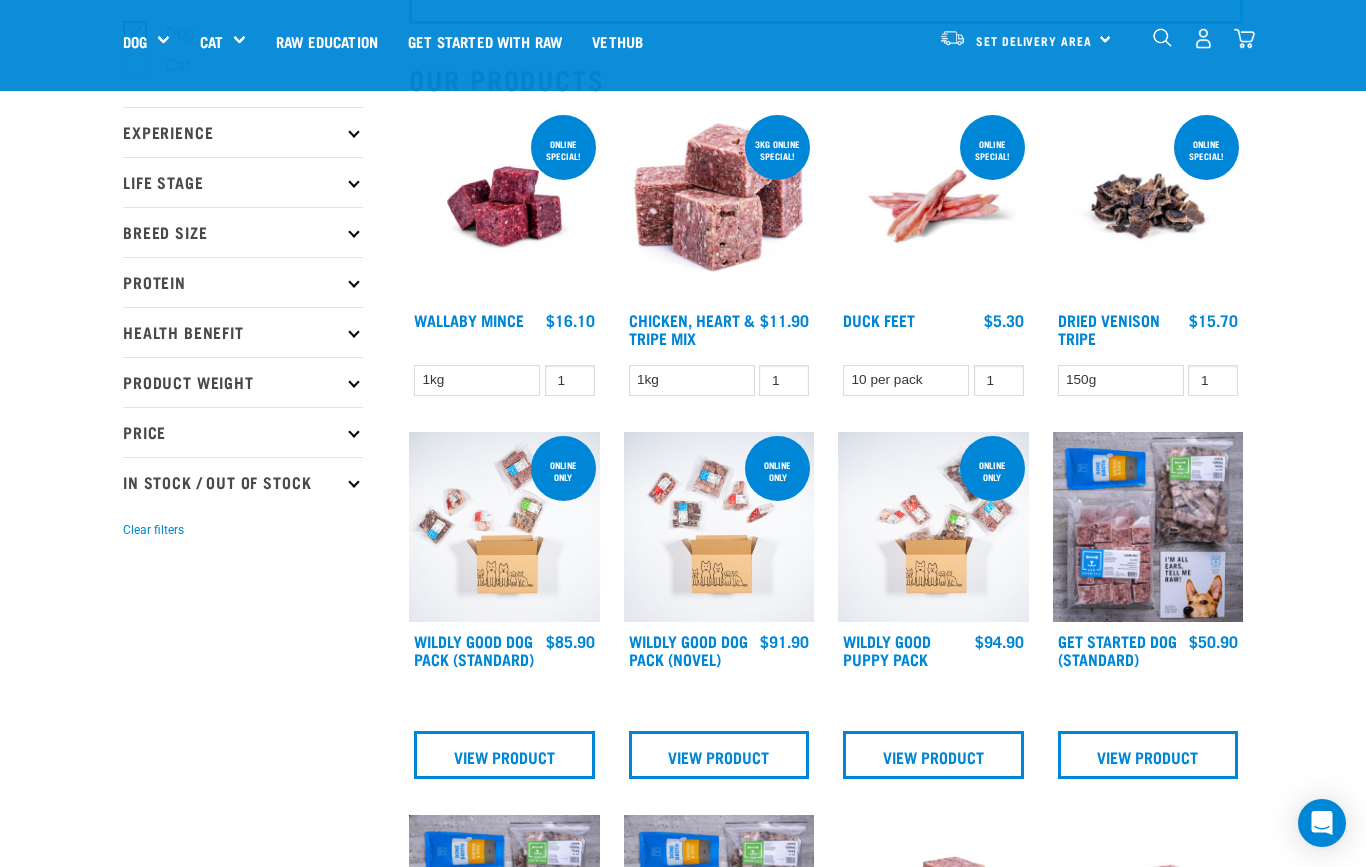 click on "Protein" at bounding box center (243, 282) 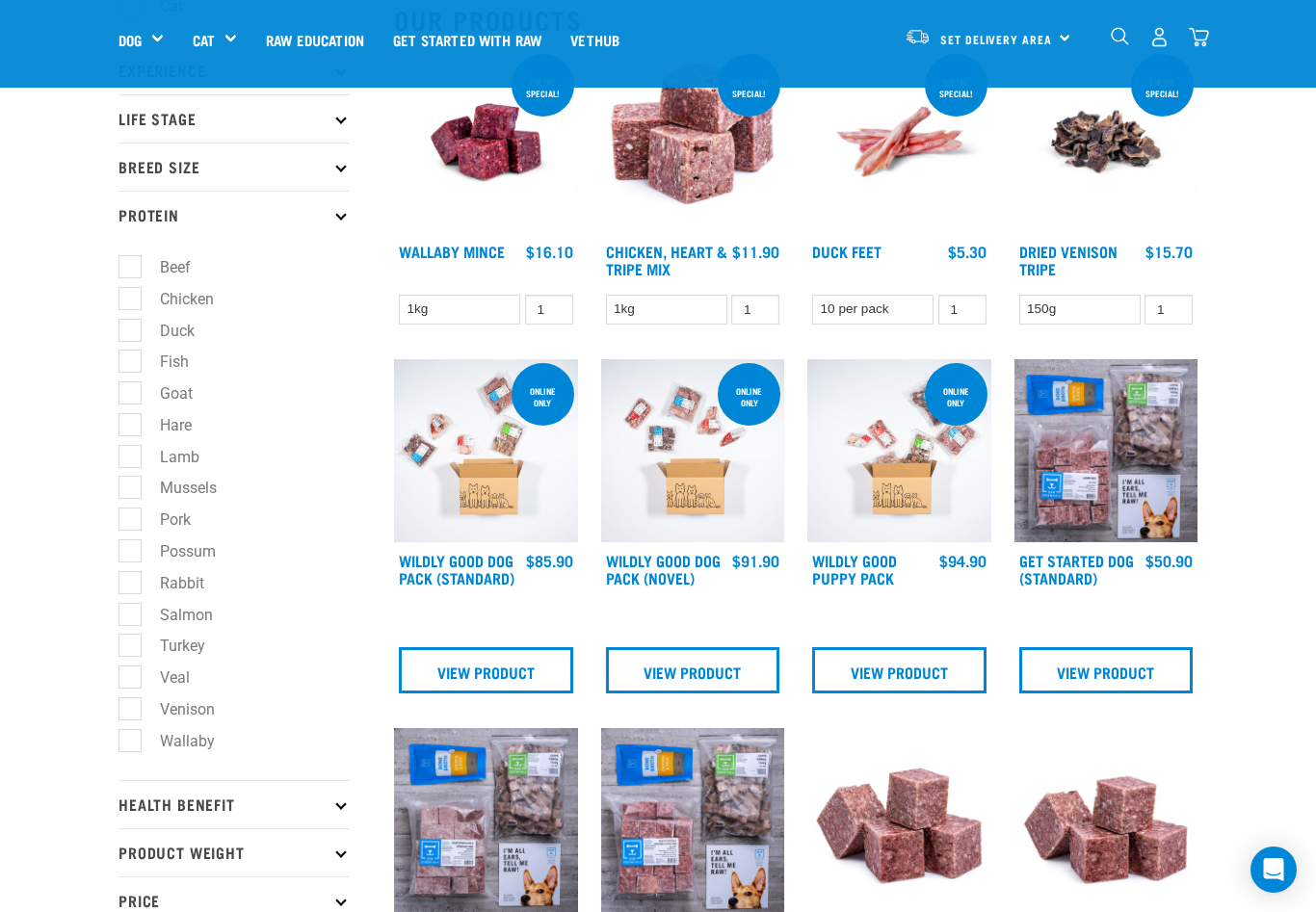 scroll, scrollTop: 279, scrollLeft: 0, axis: vertical 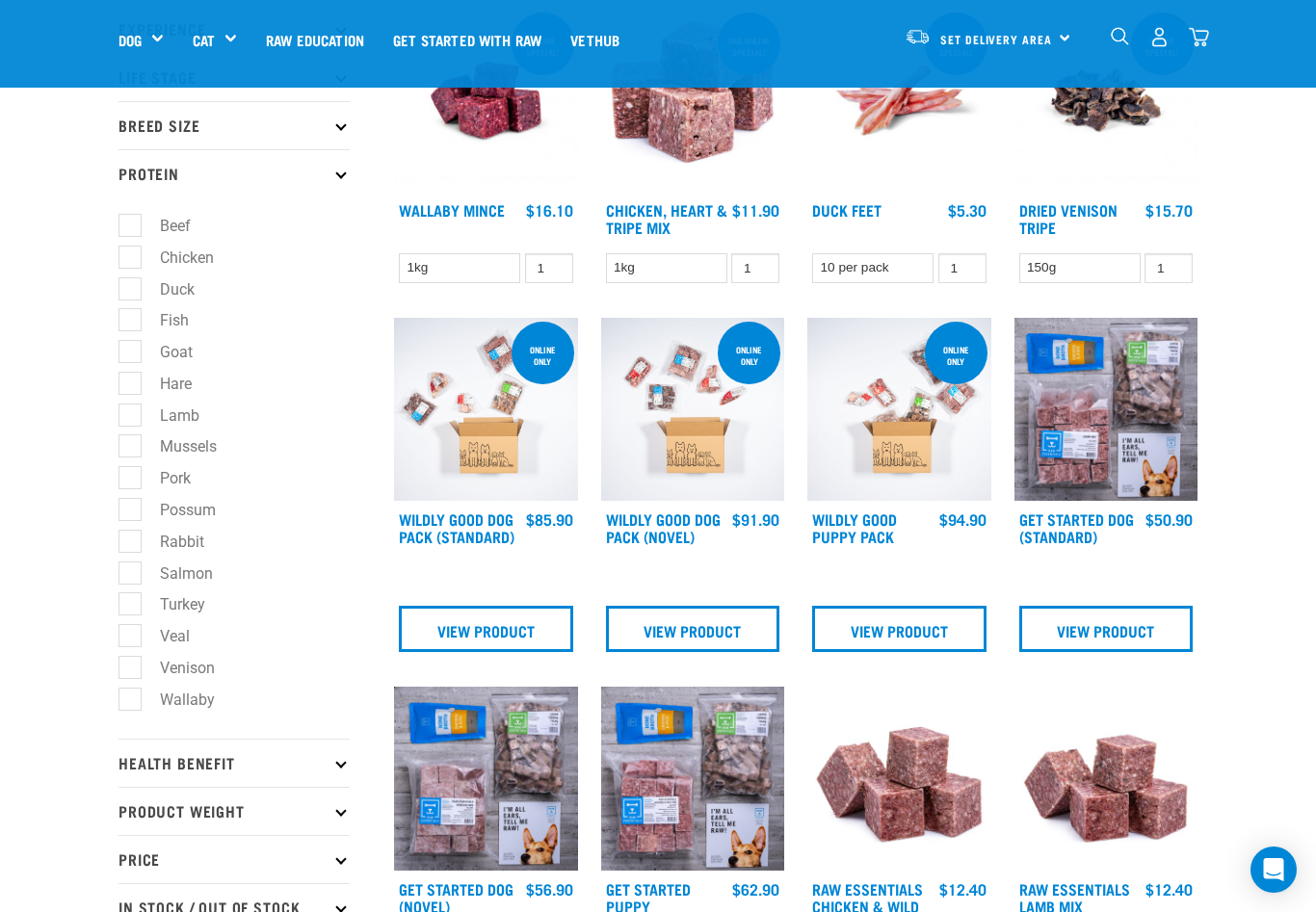 click on "Mussels" at bounding box center [176, 446] 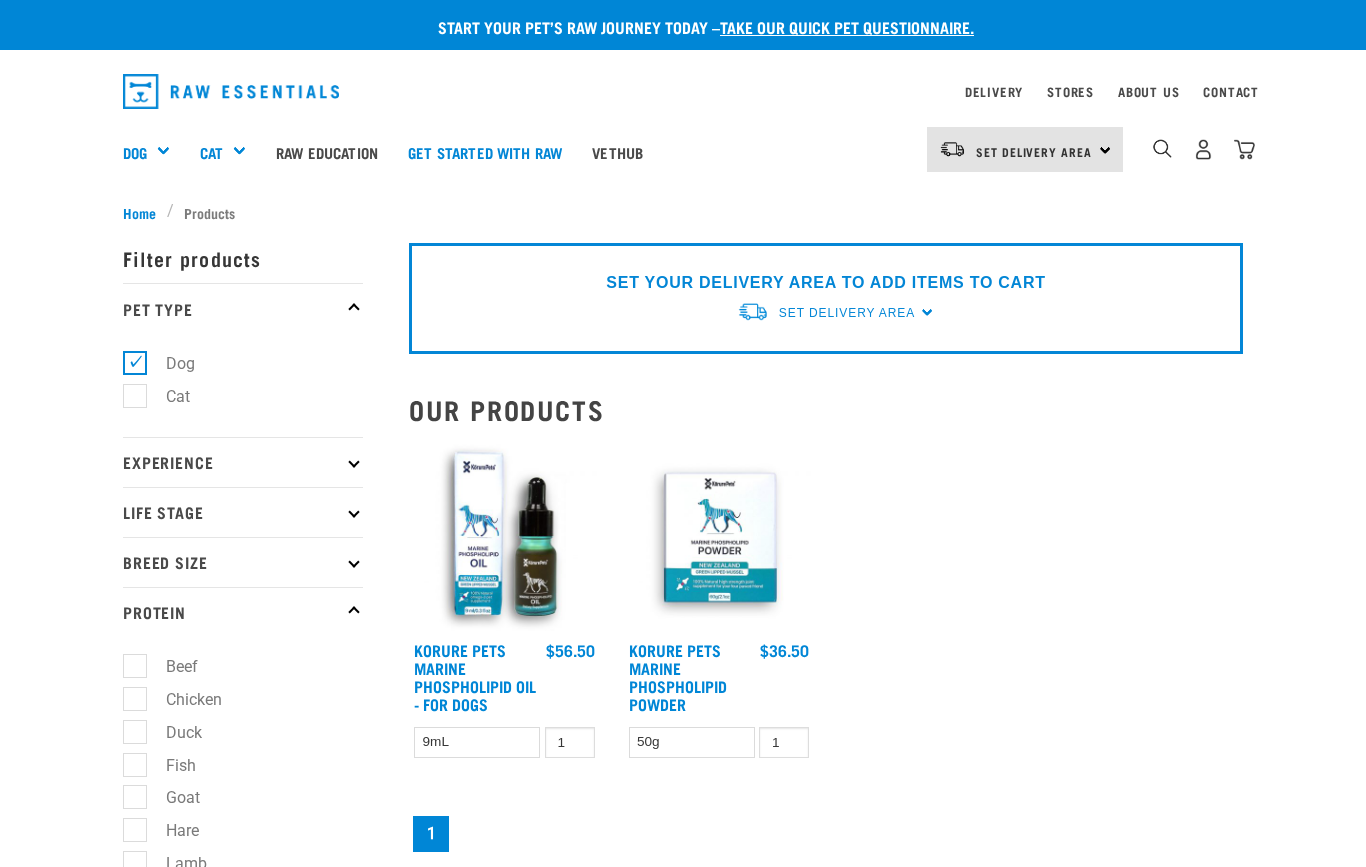 scroll, scrollTop: 0, scrollLeft: 0, axis: both 